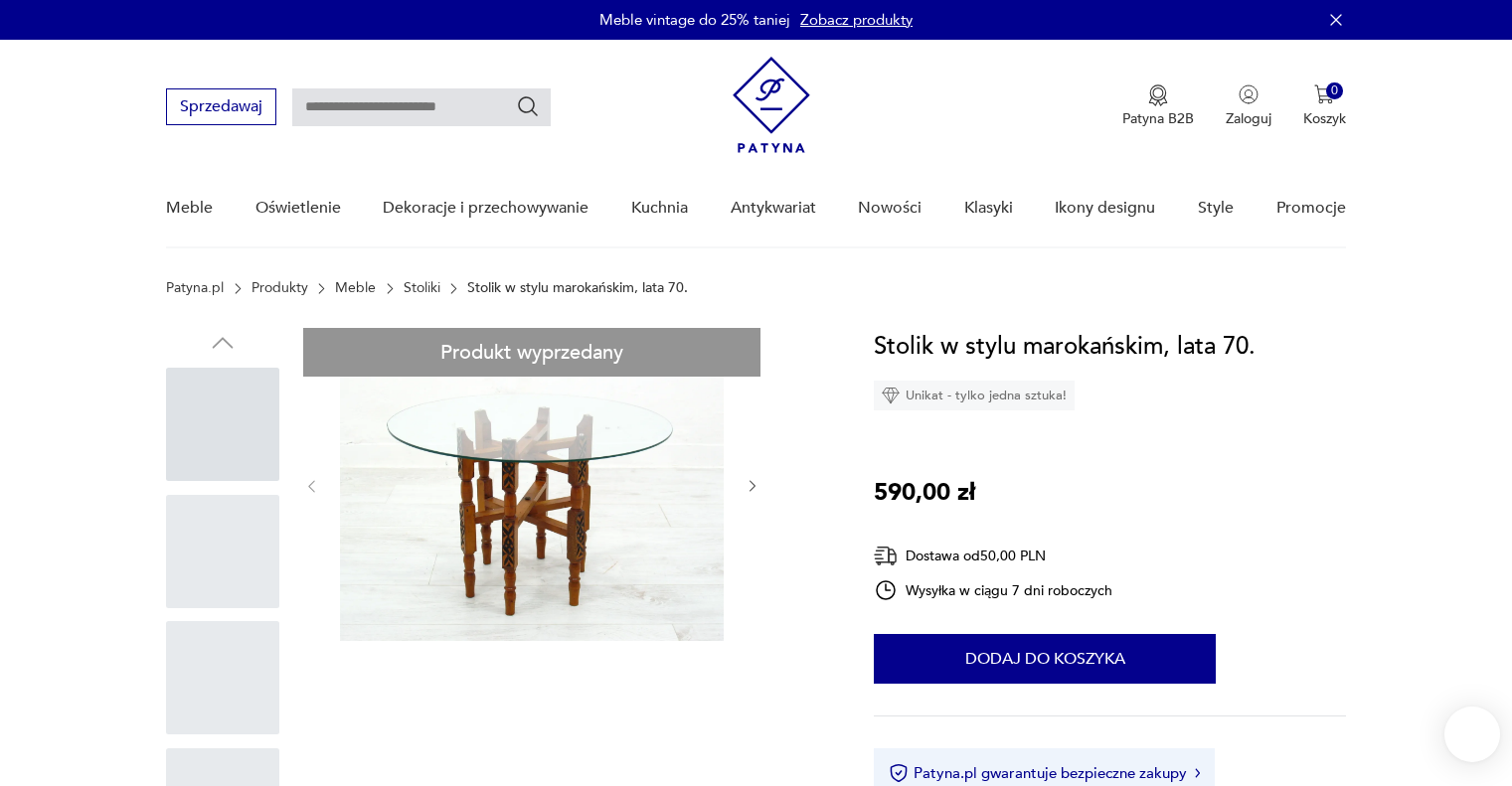 scroll, scrollTop: 0, scrollLeft: 0, axis: both 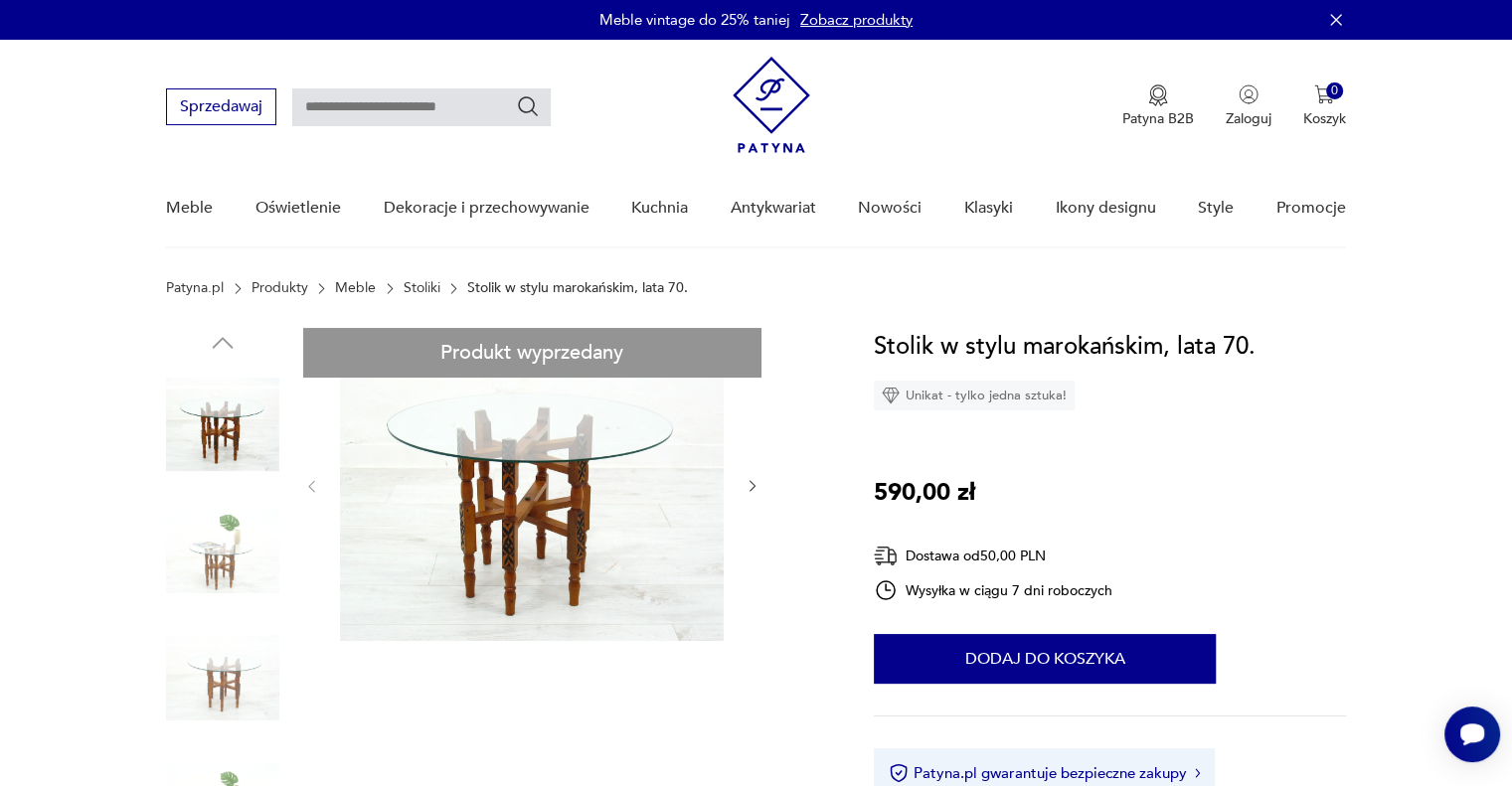 click 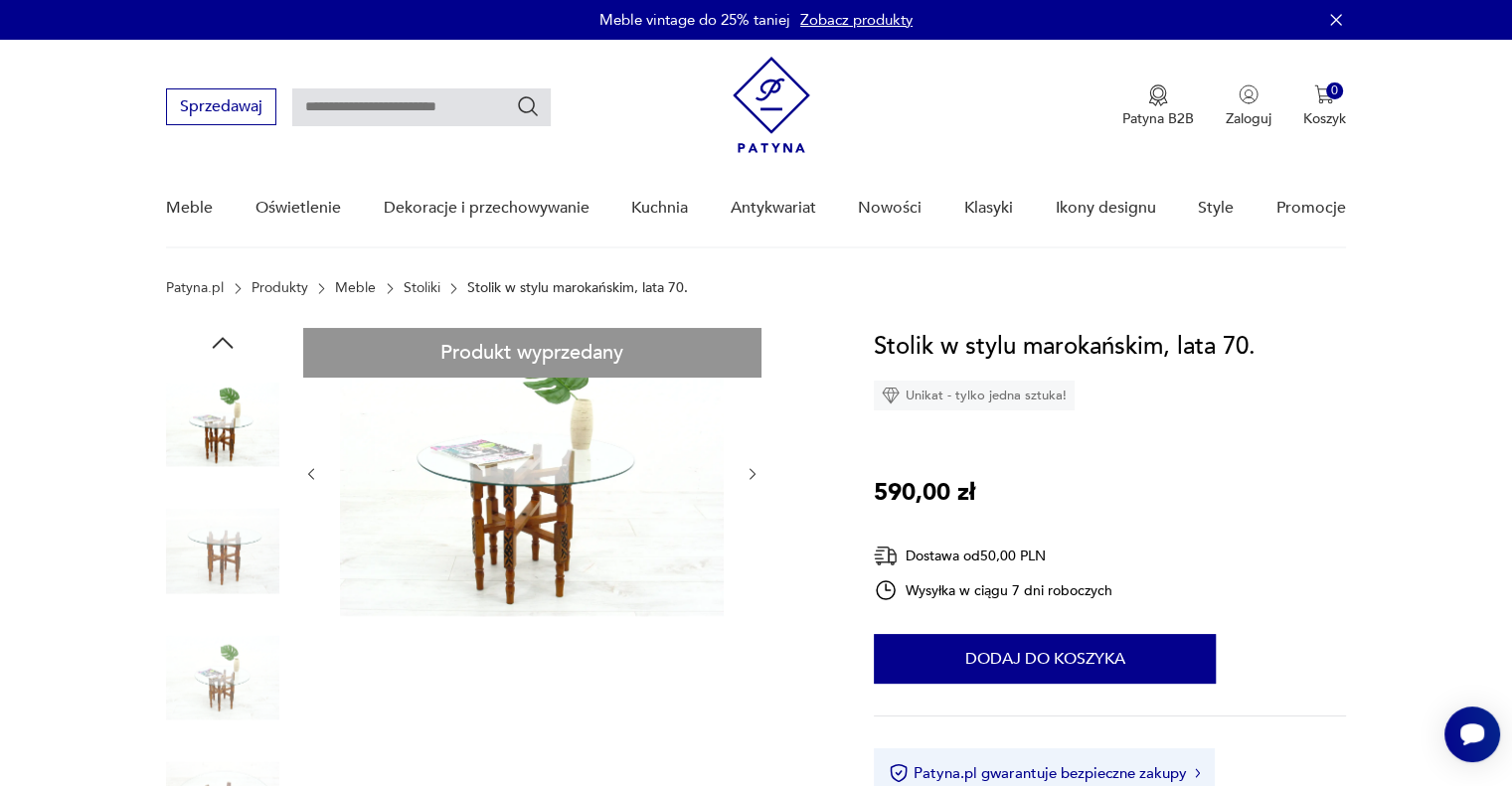 click 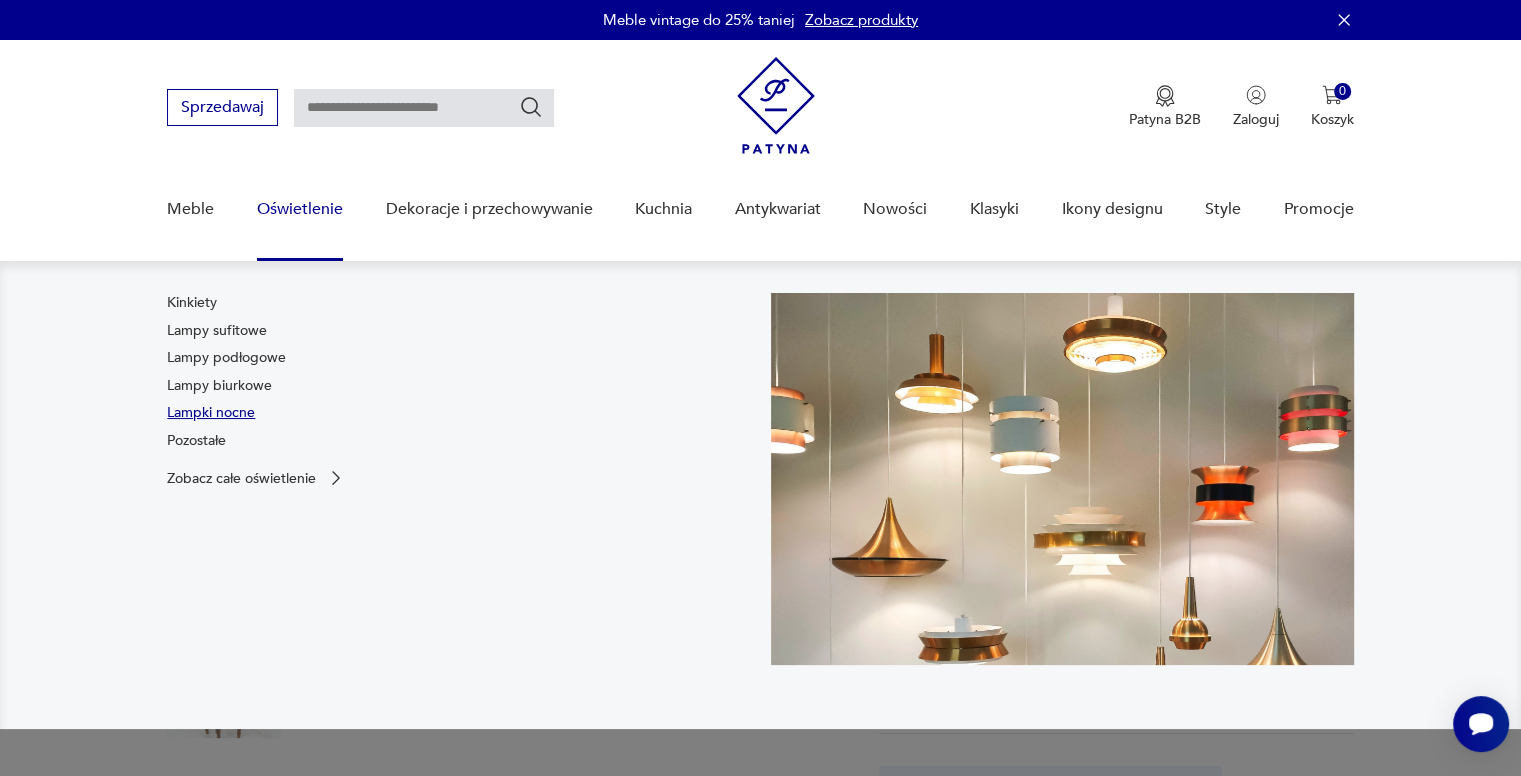 click on "Lampki nocne" at bounding box center [211, 413] 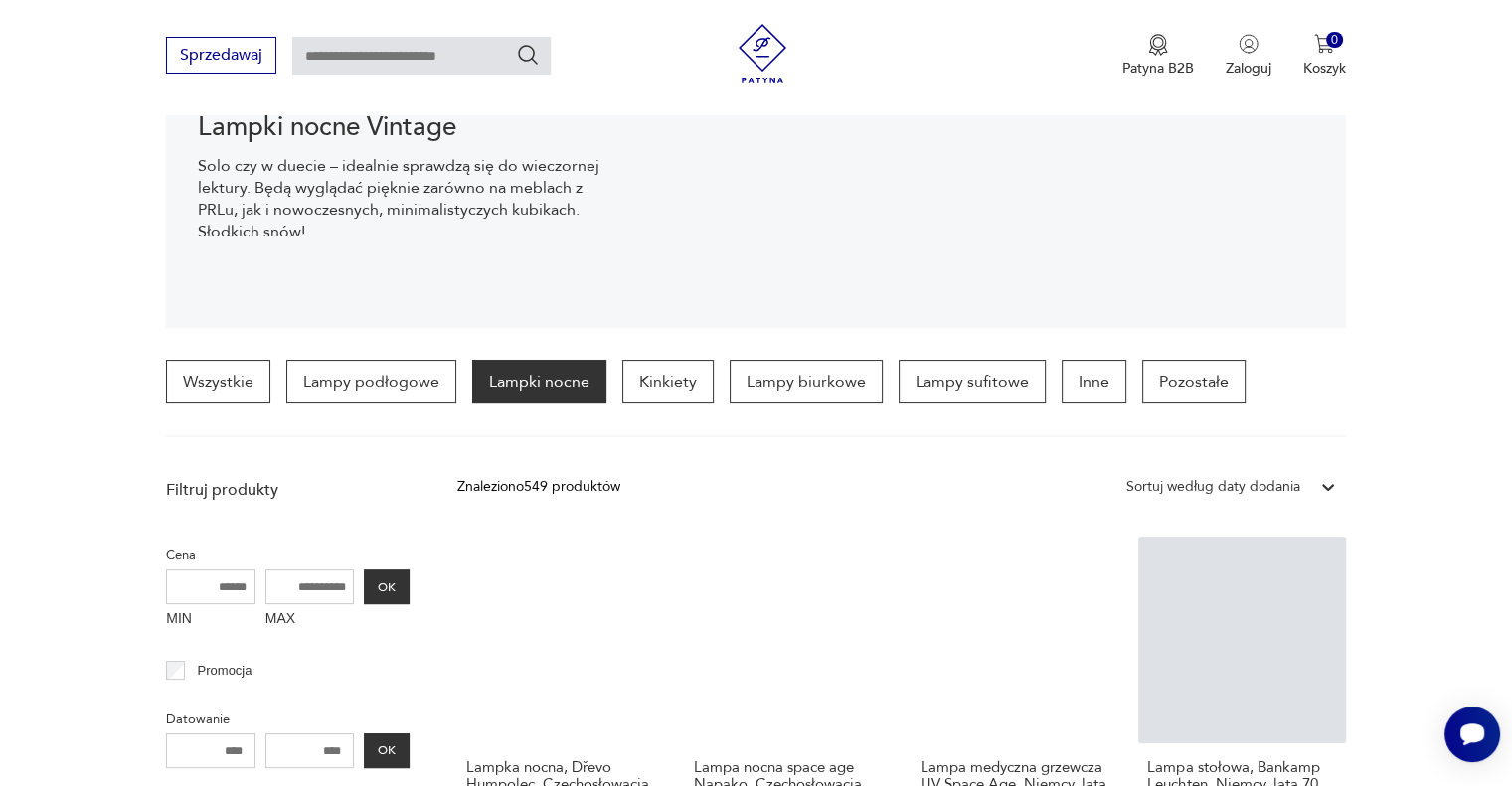 scroll, scrollTop: 685, scrollLeft: 0, axis: vertical 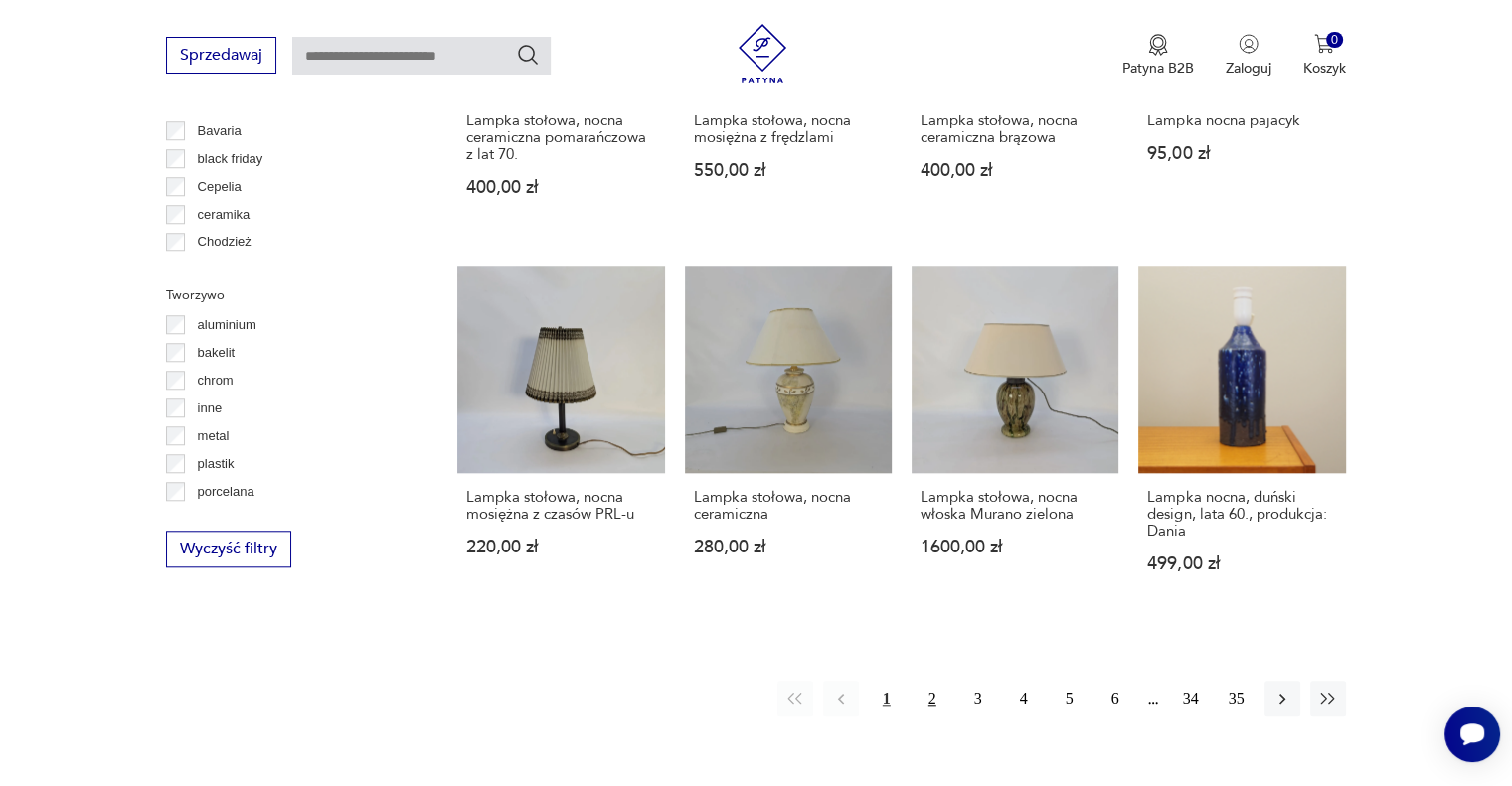 click on "2" at bounding box center [932, 699] 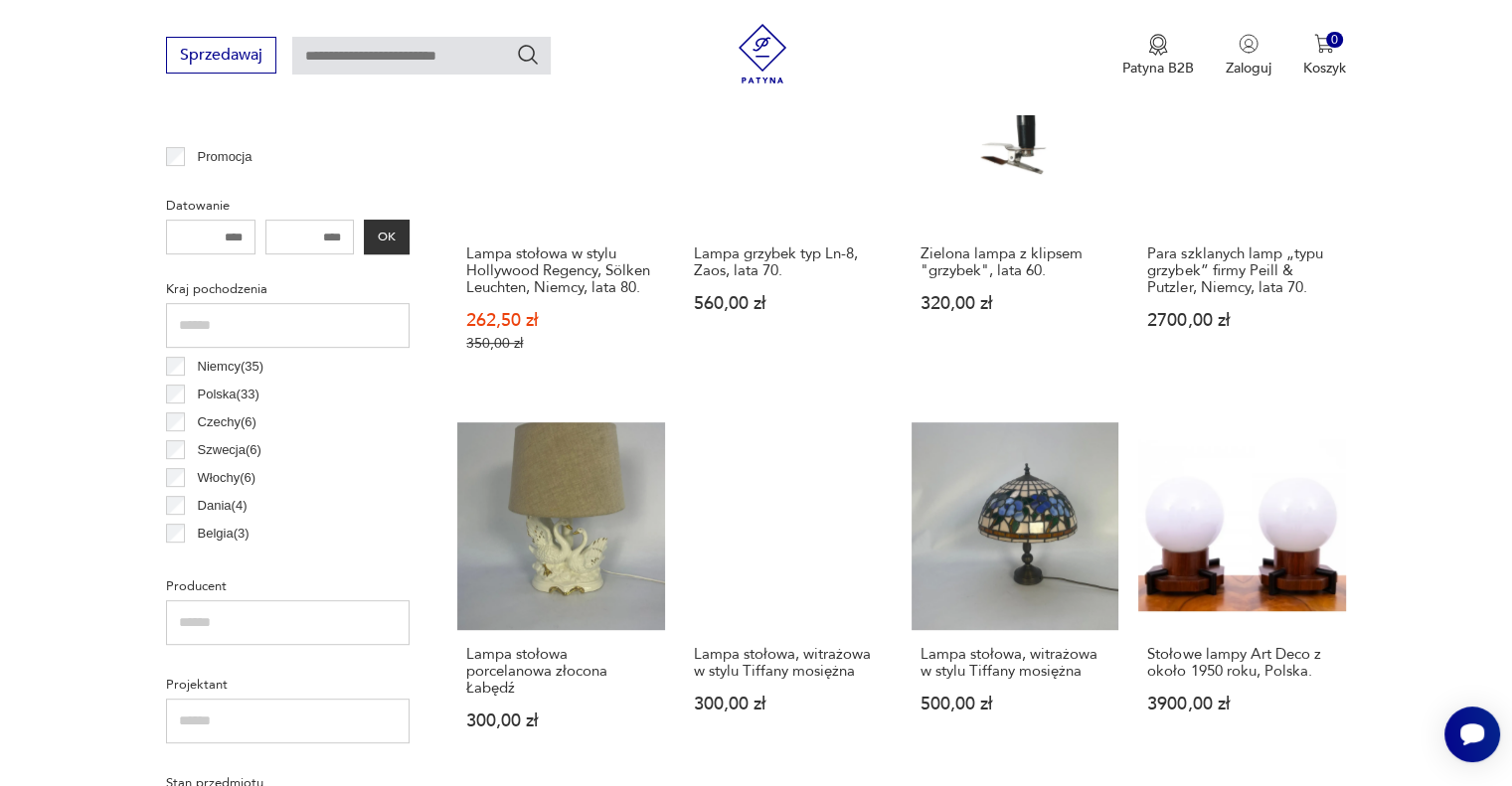 scroll, scrollTop: 620, scrollLeft: 0, axis: vertical 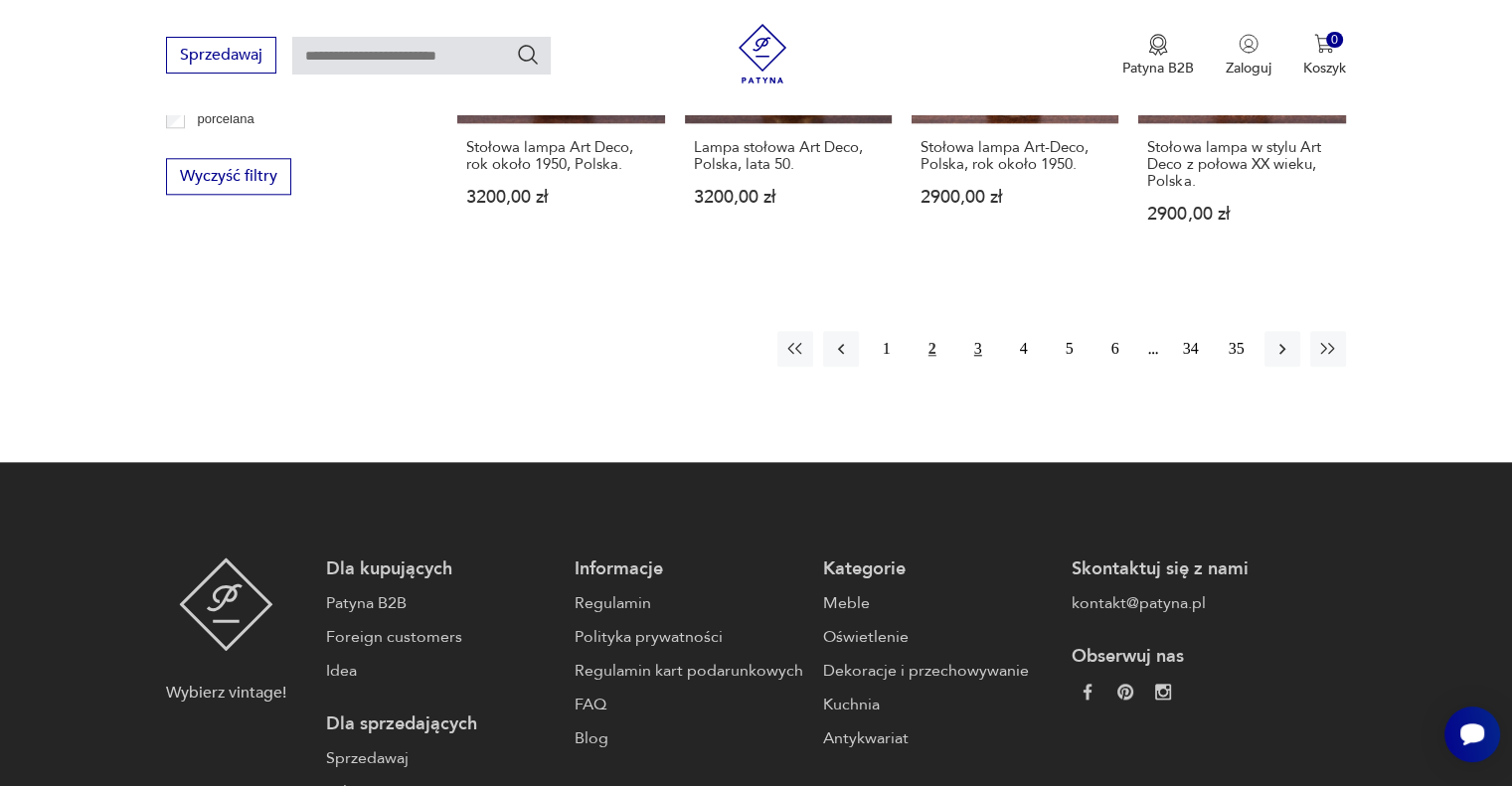click on "3" at bounding box center [978, 349] 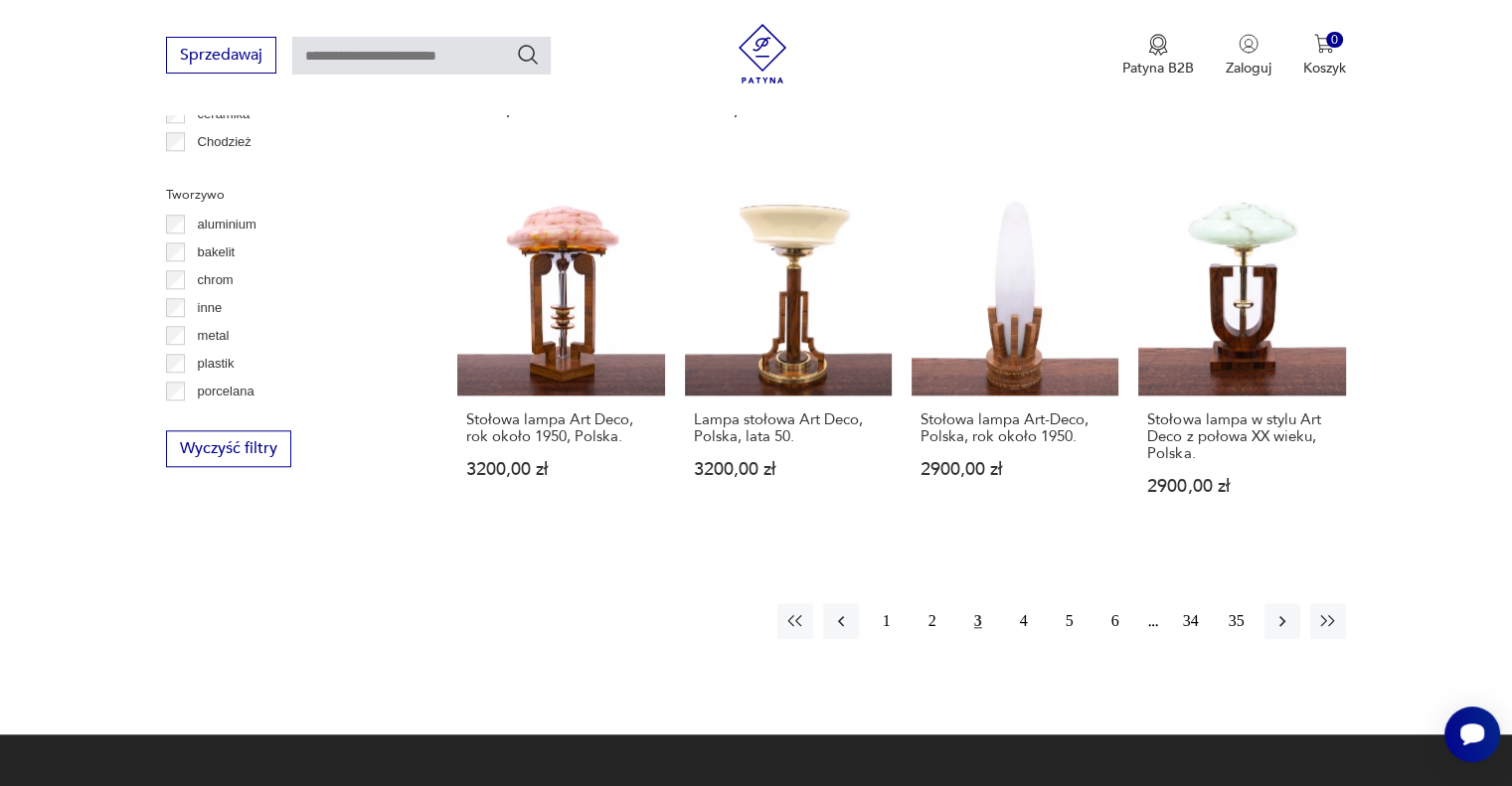 scroll, scrollTop: 1336, scrollLeft: 0, axis: vertical 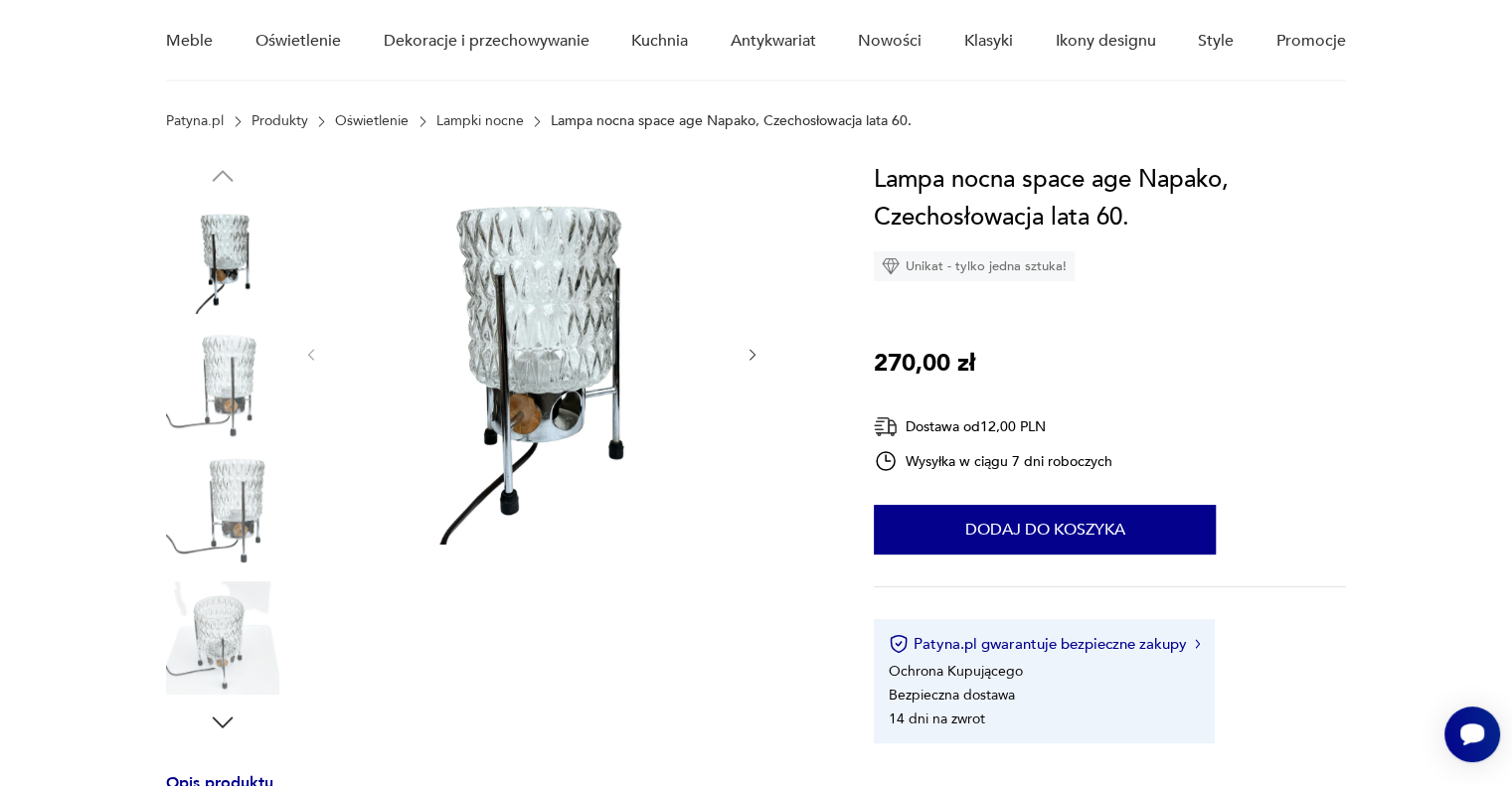 click 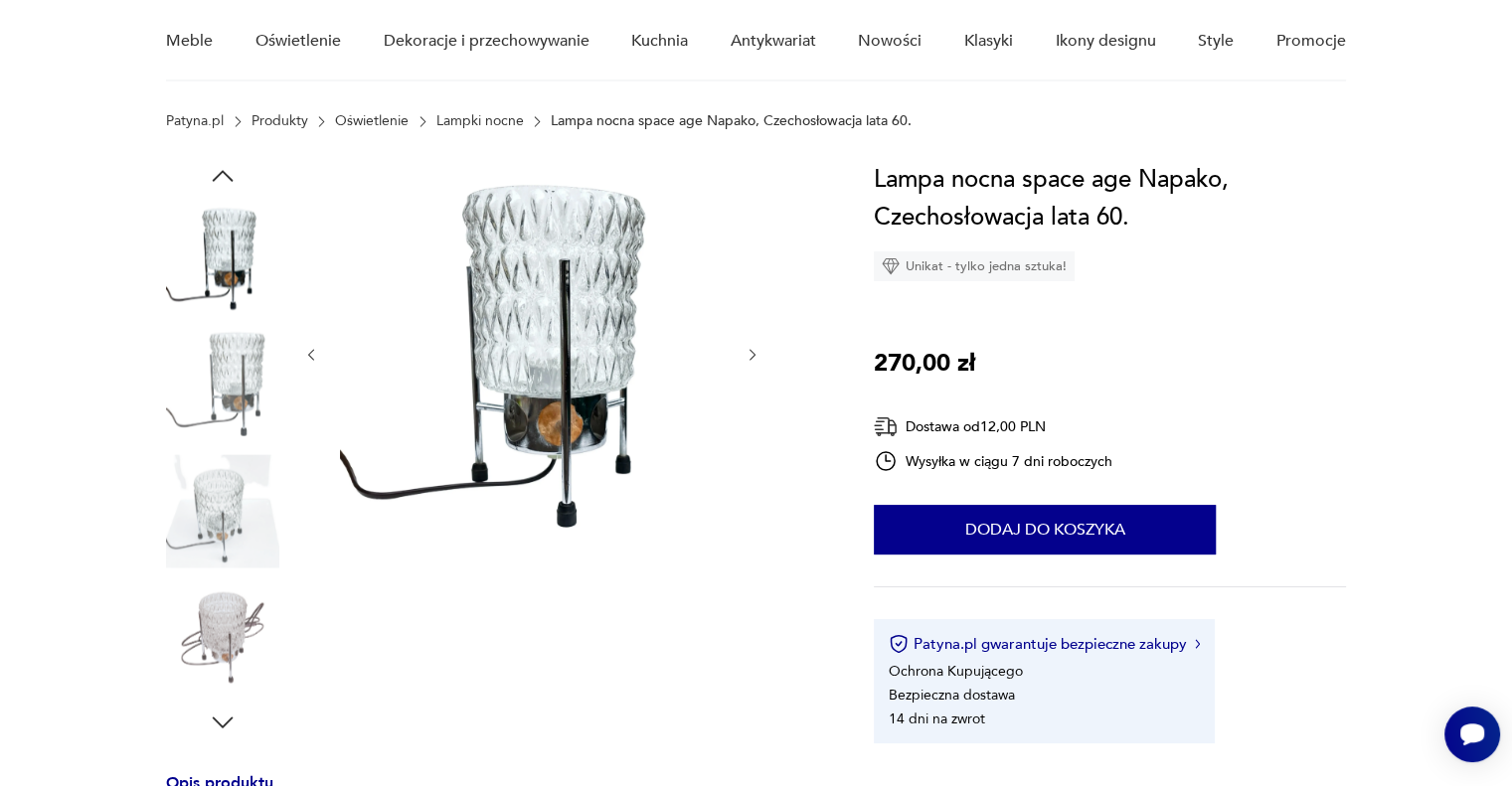 click 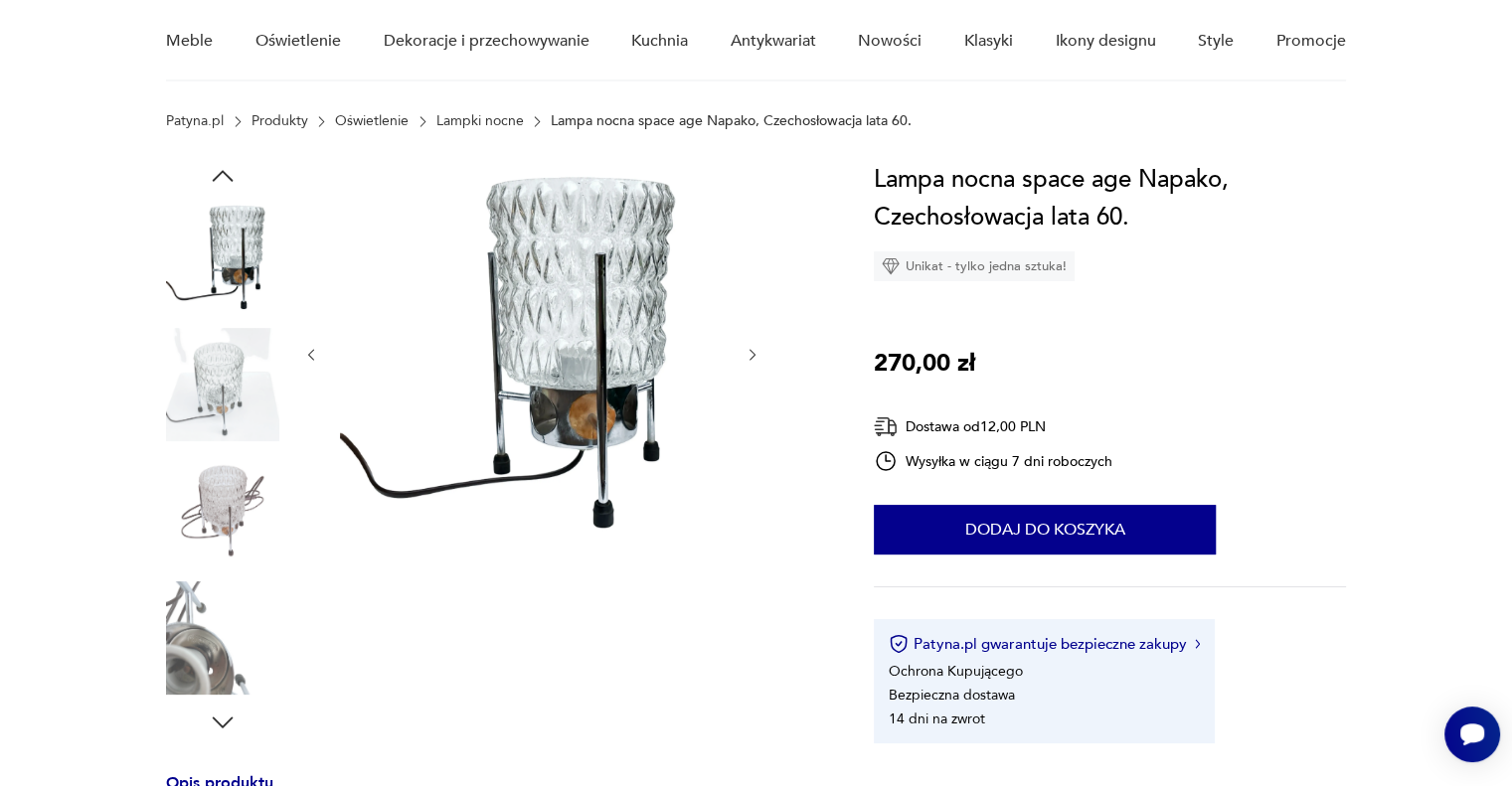 click 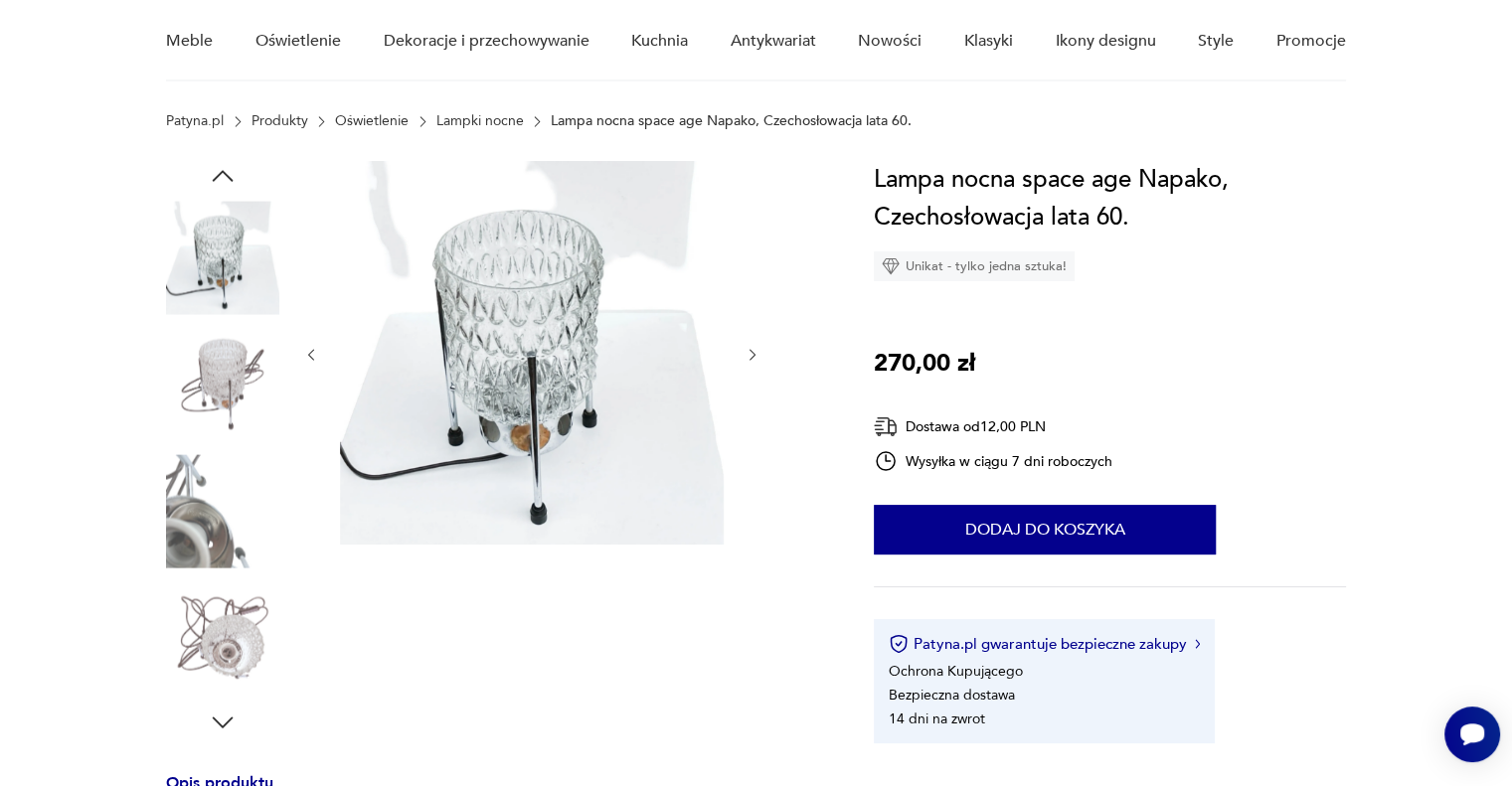 click 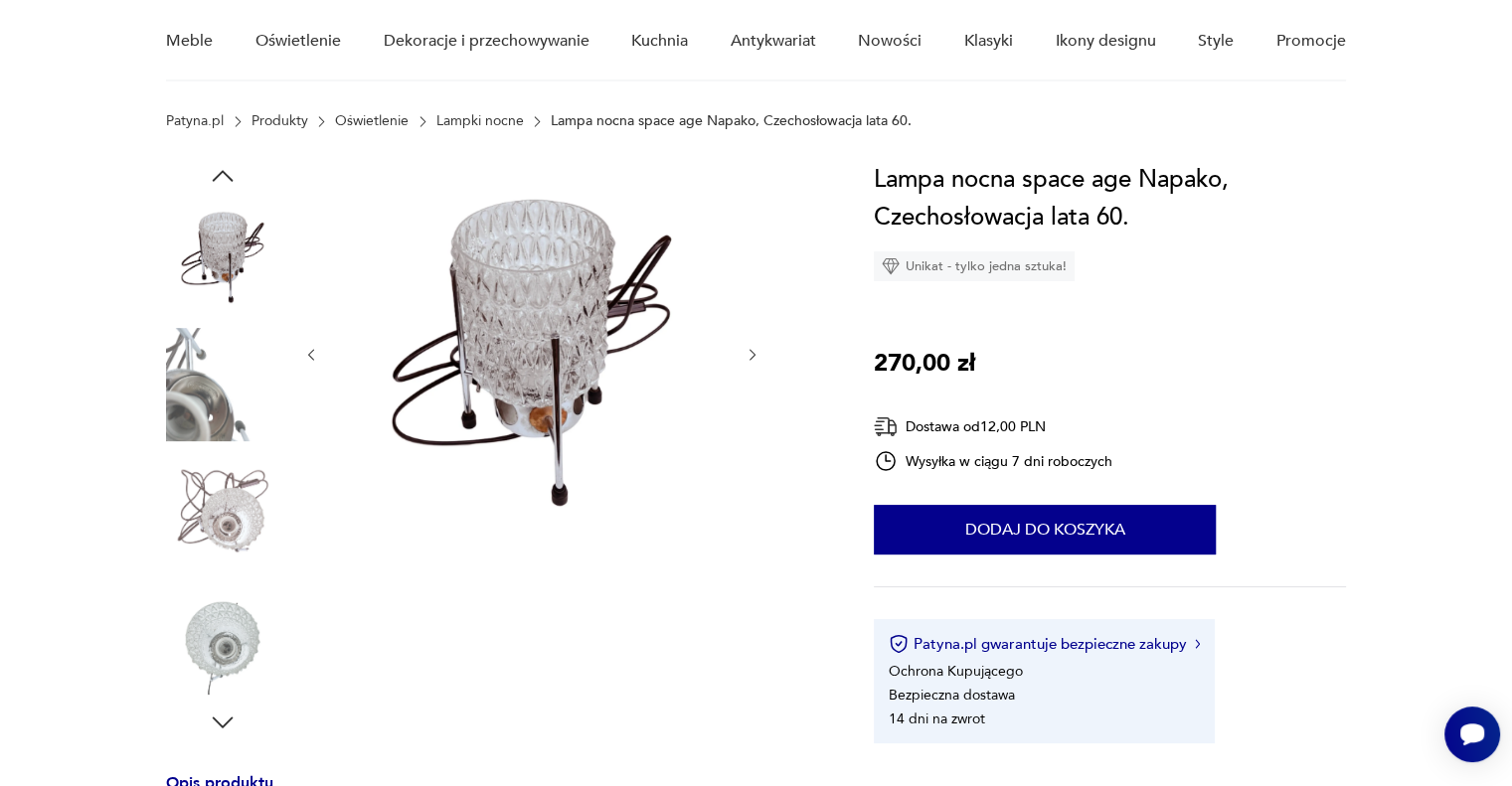 click 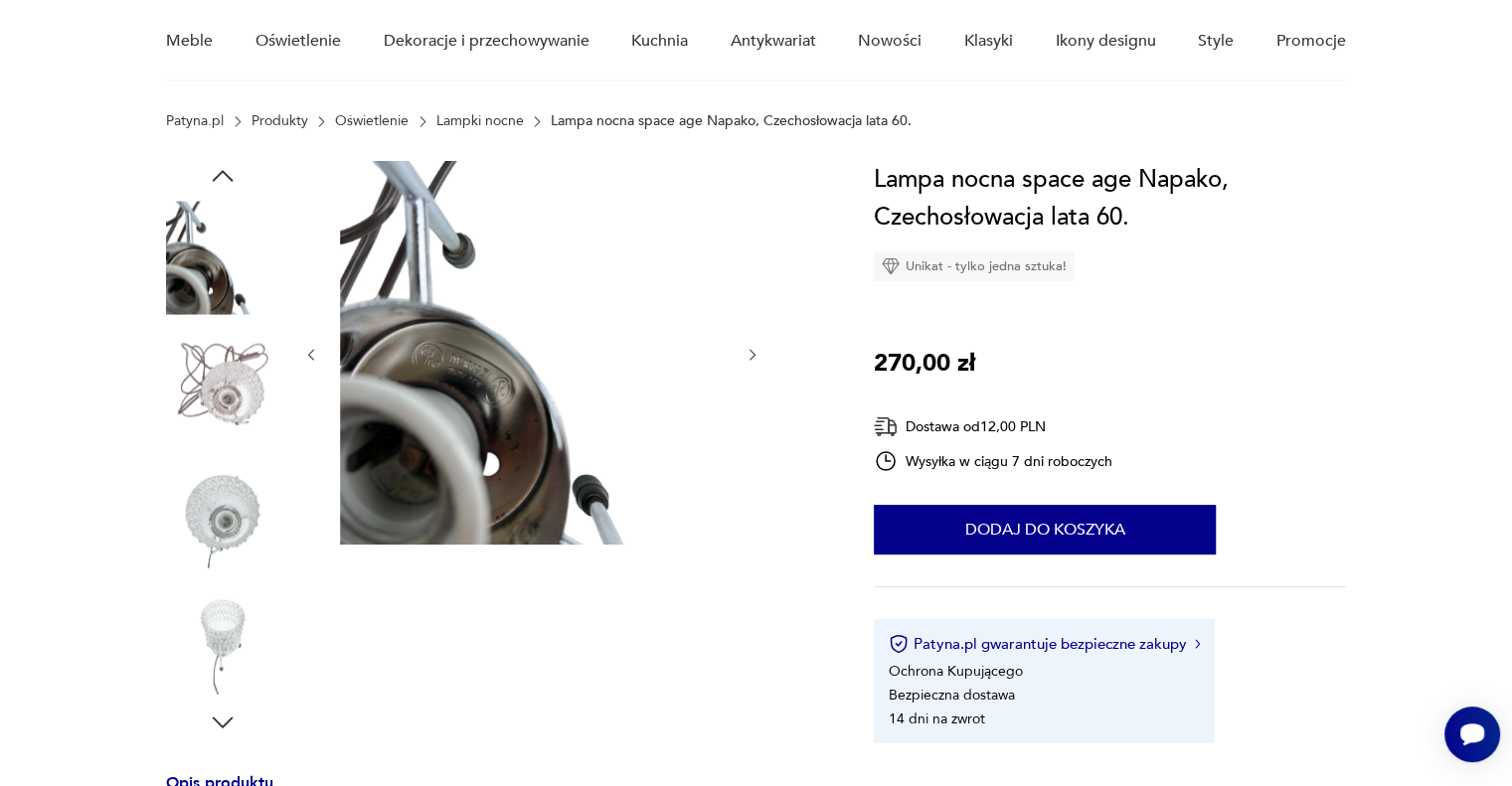 click 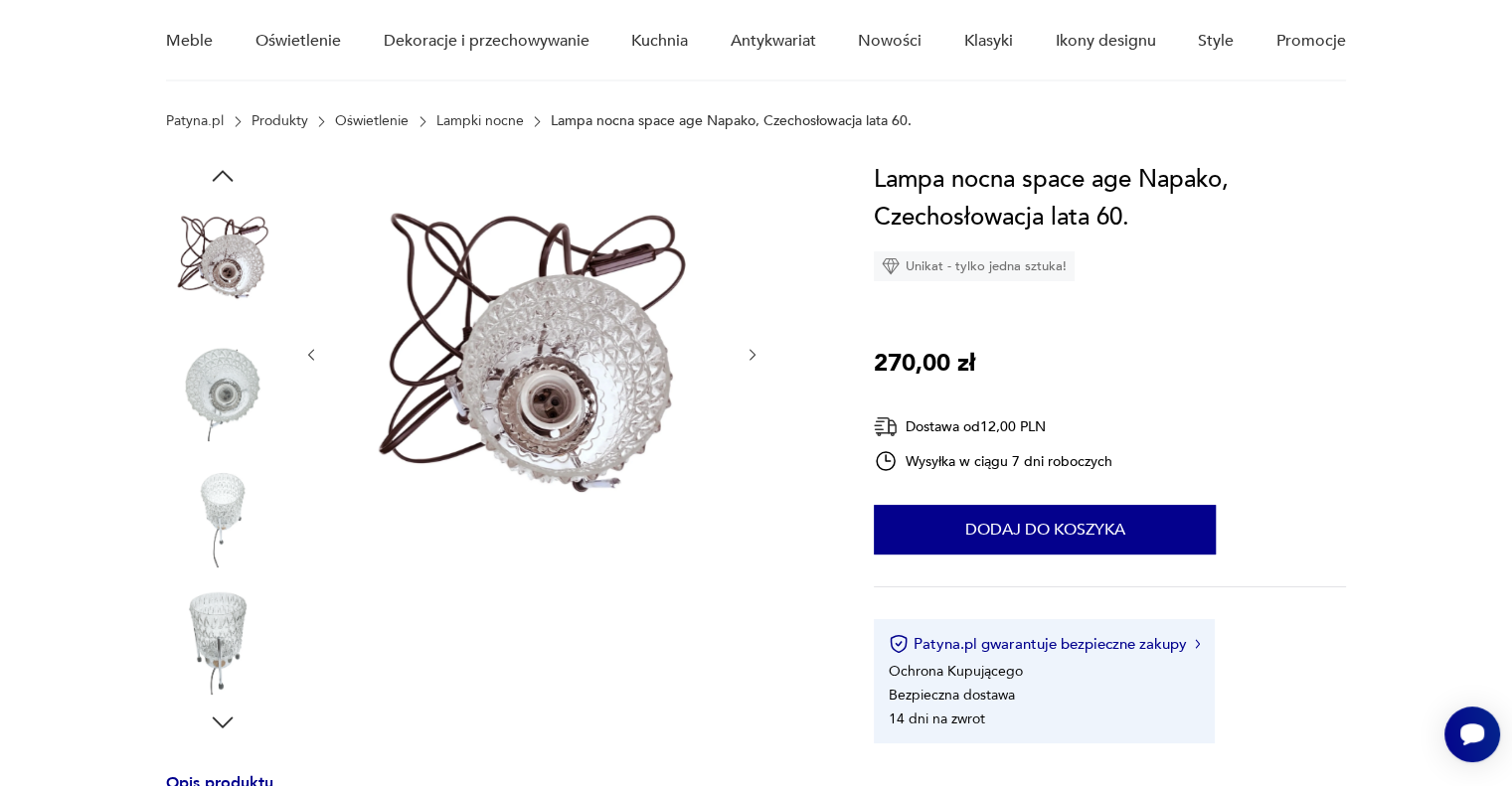 click 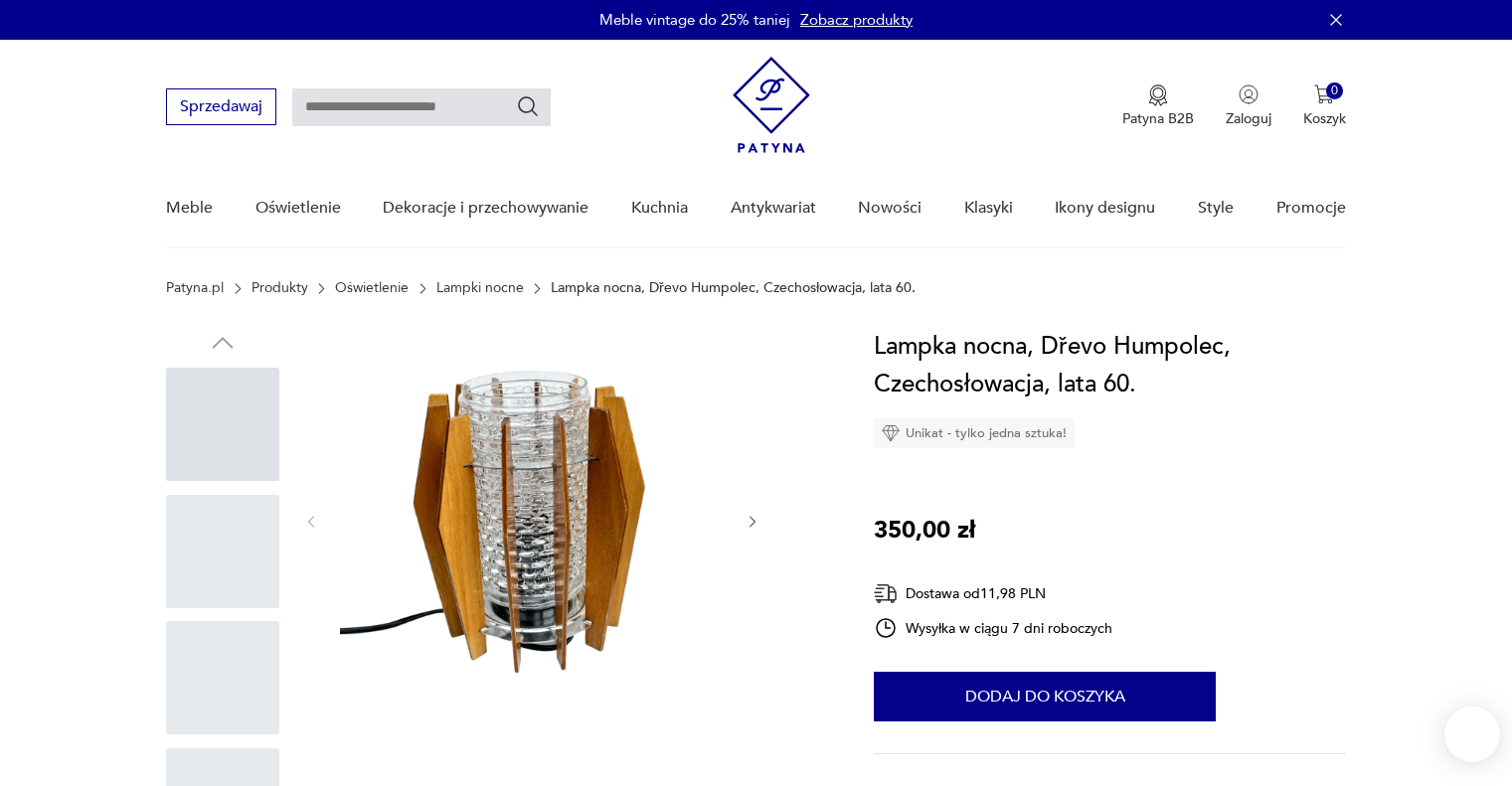 scroll, scrollTop: 0, scrollLeft: 0, axis: both 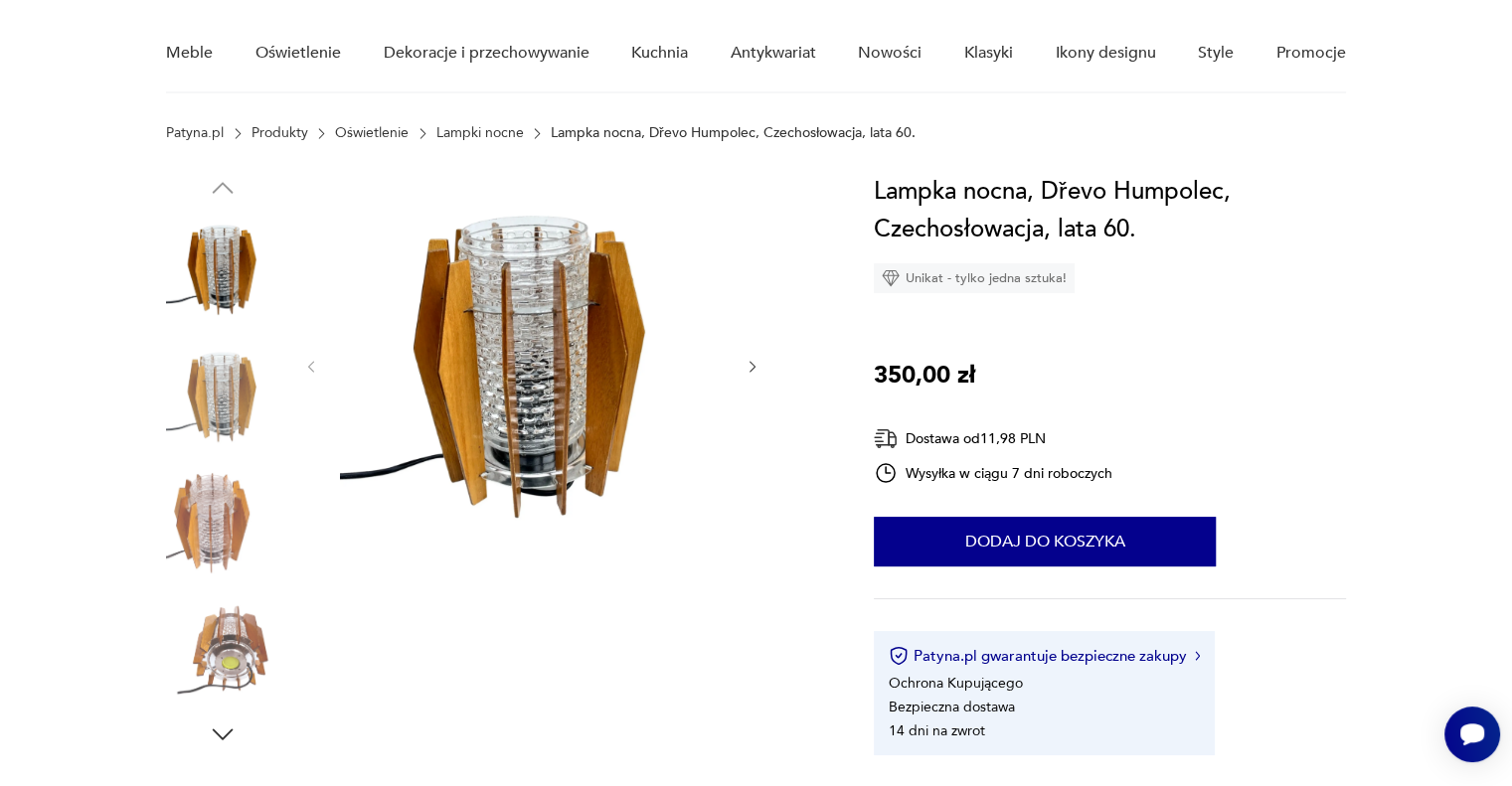 click at bounding box center (532, 367) 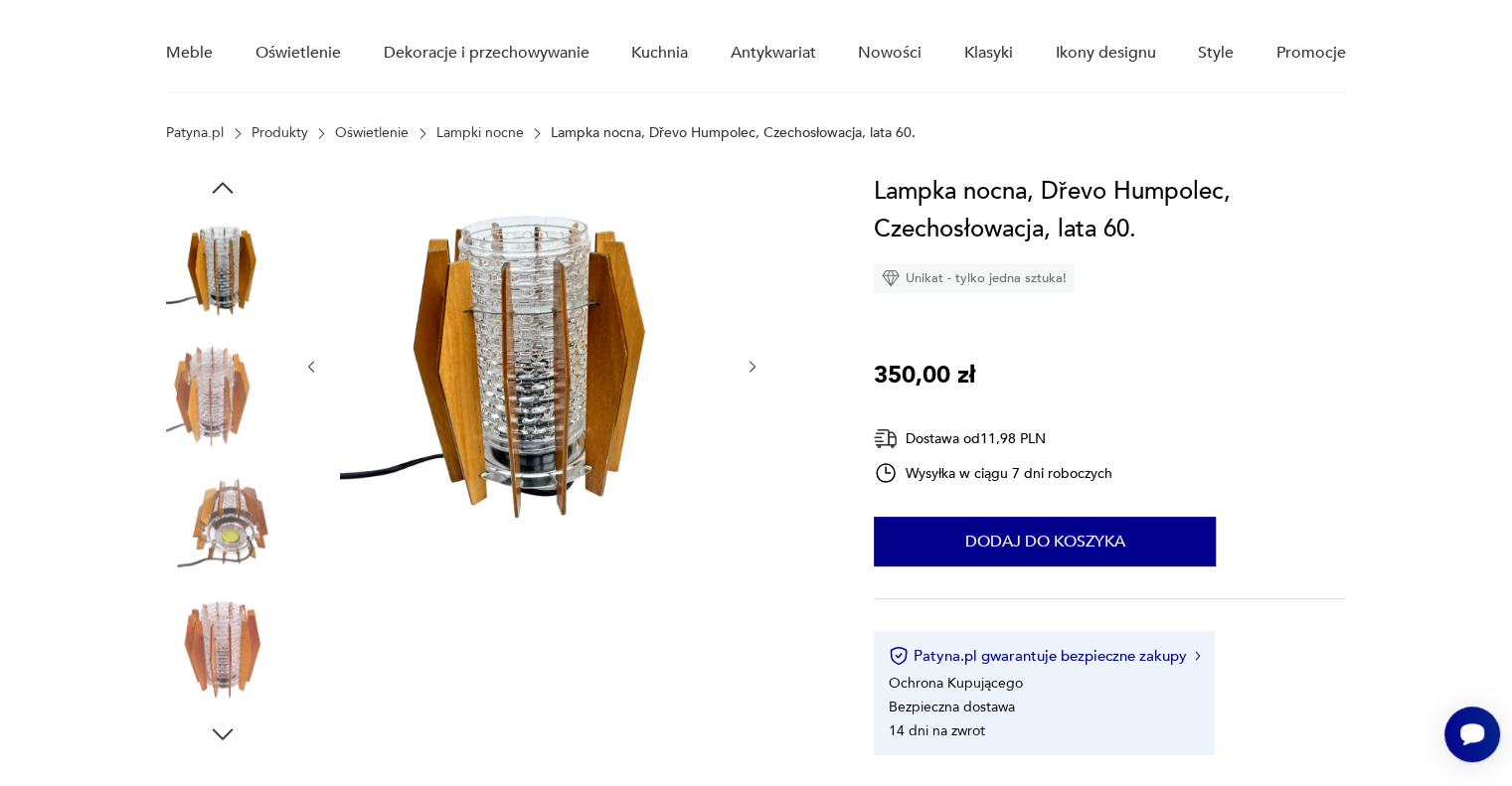 click 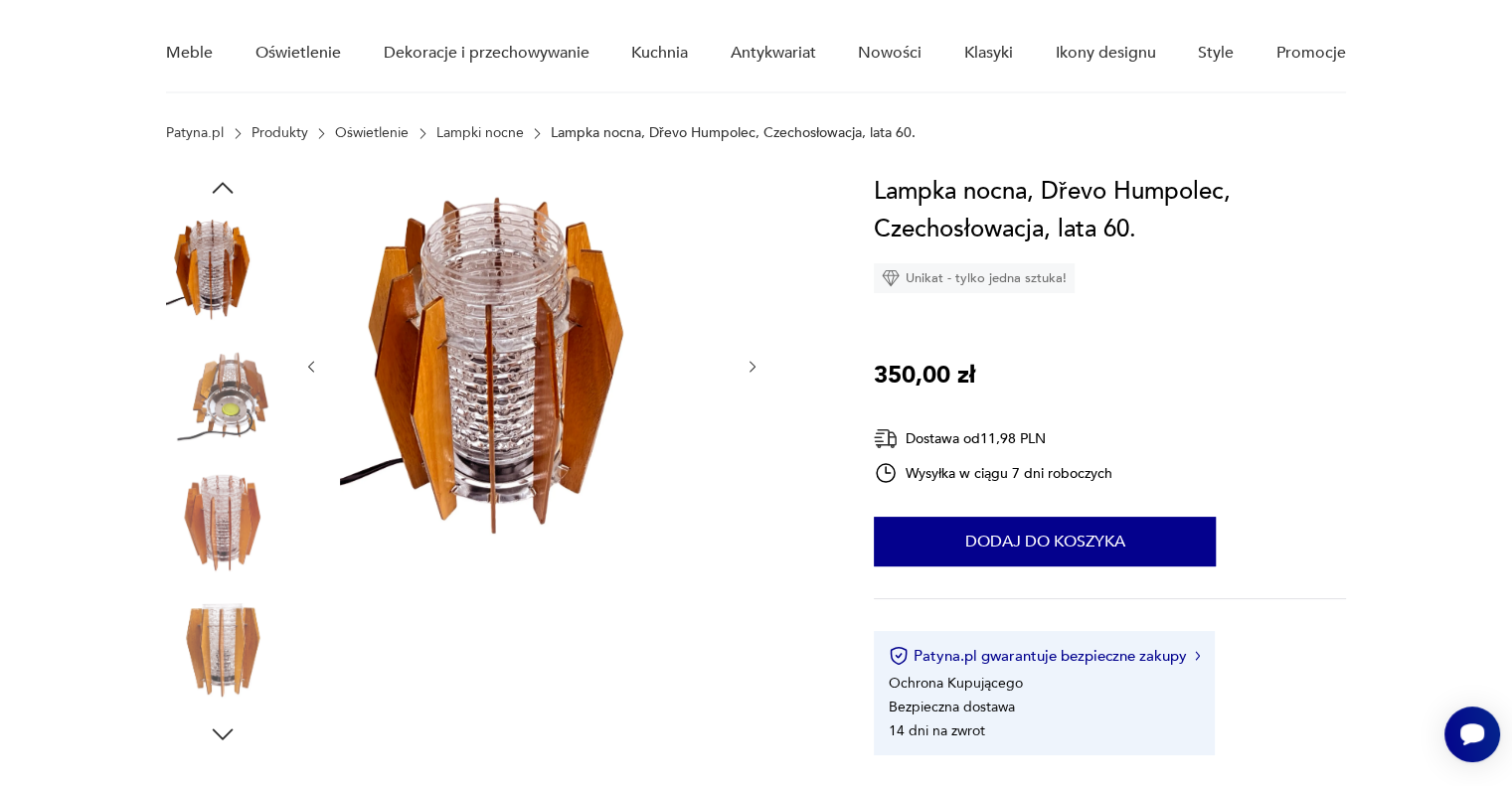 click 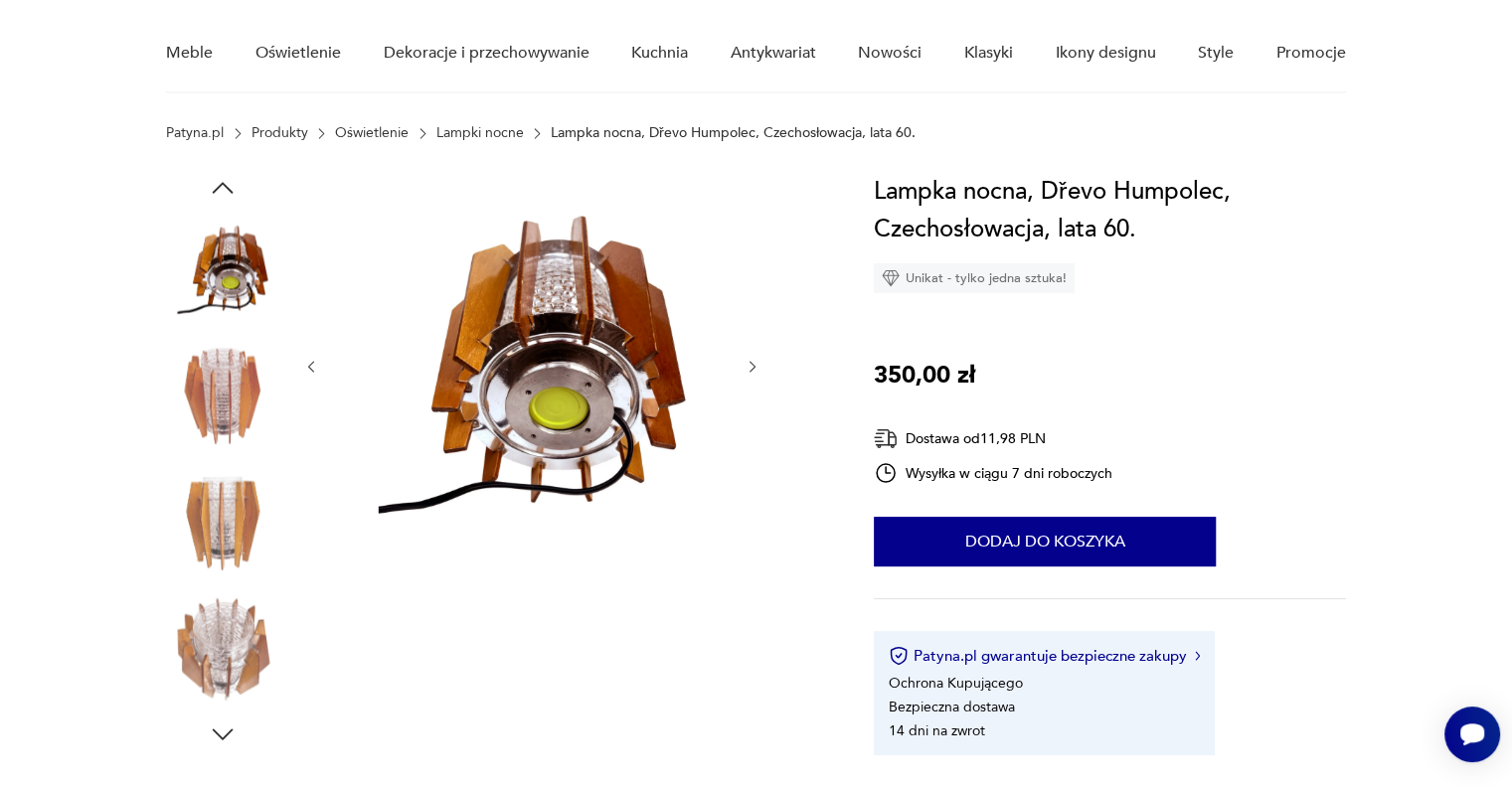 click 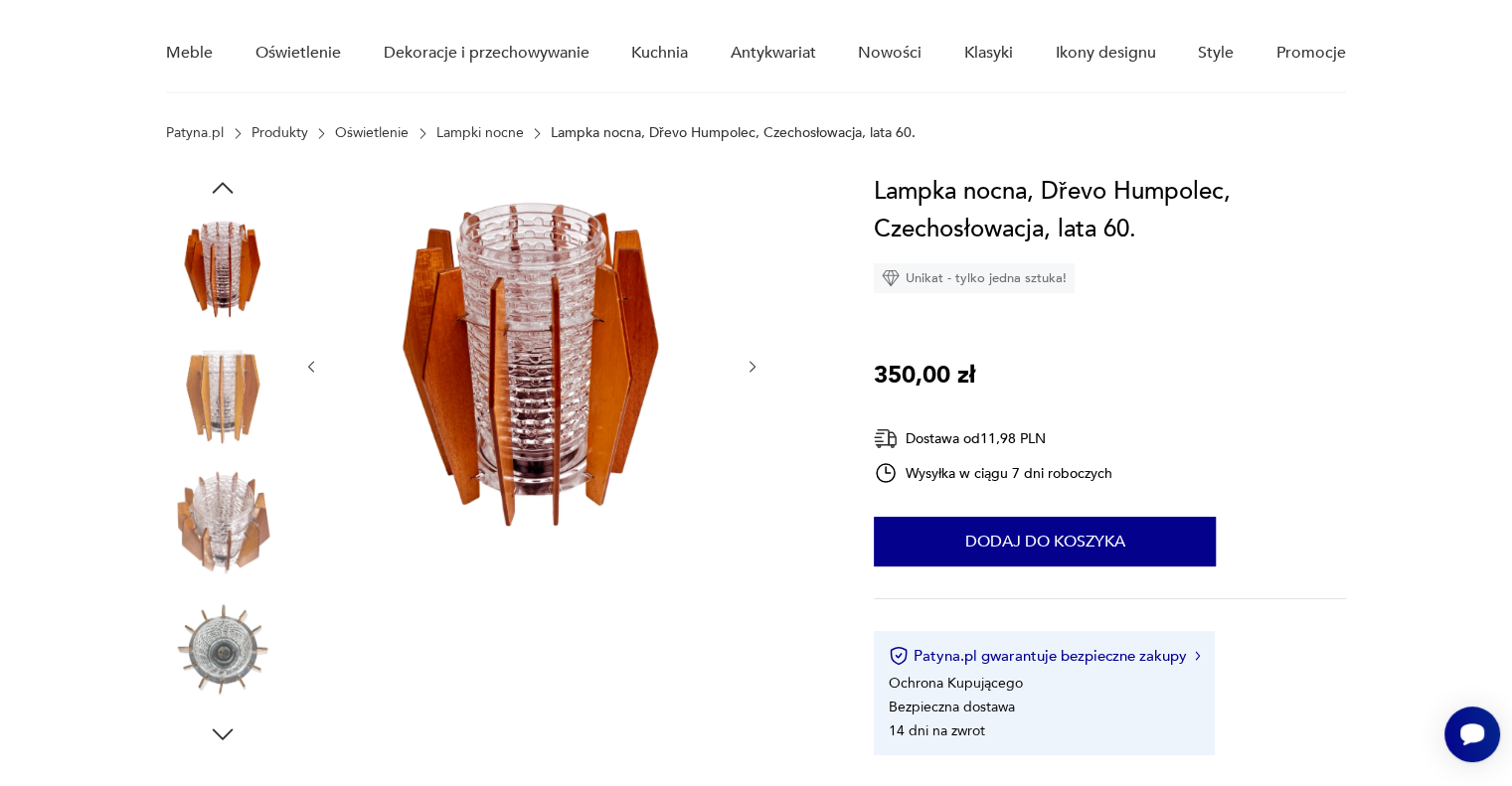 click 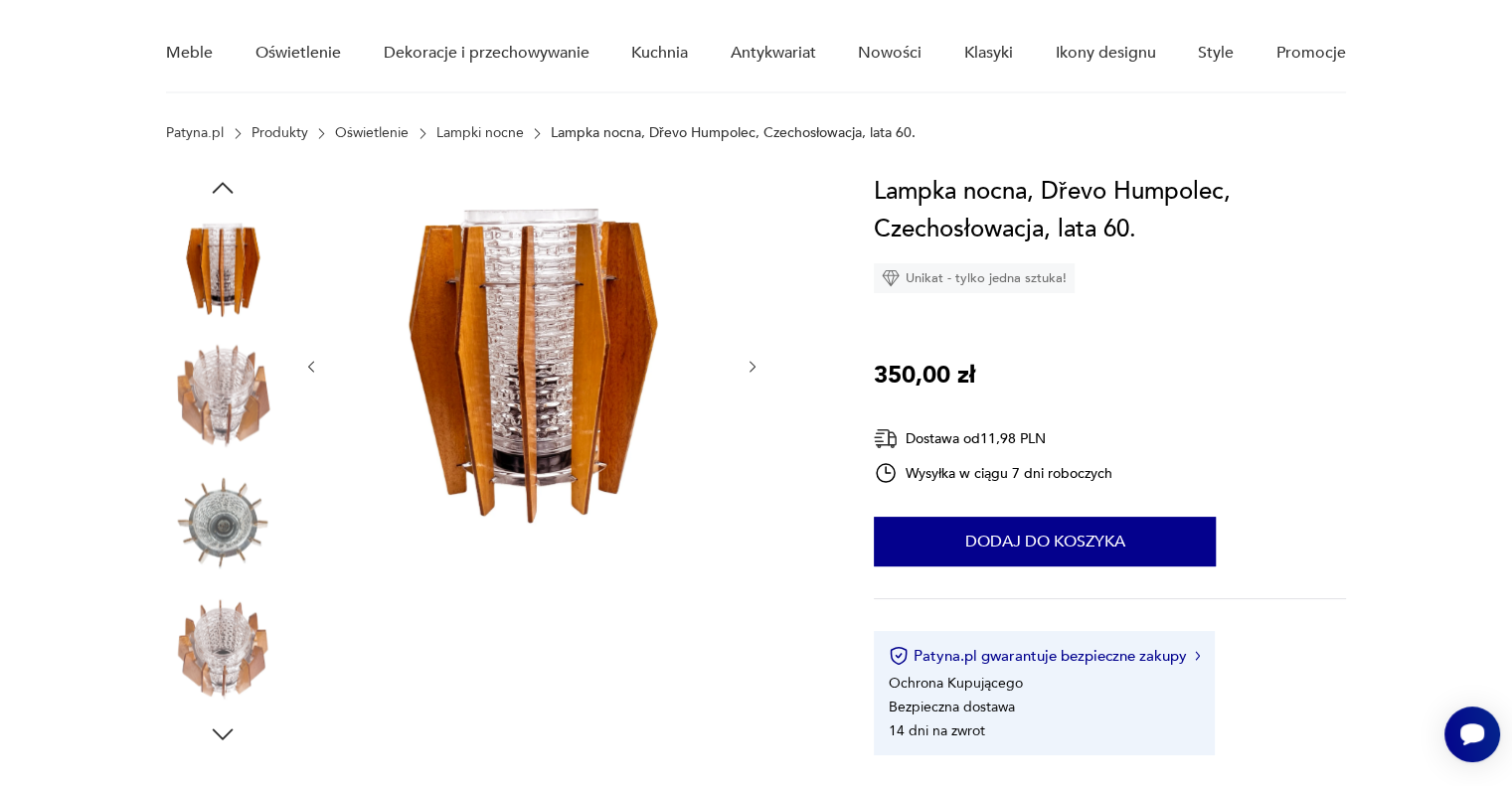 click 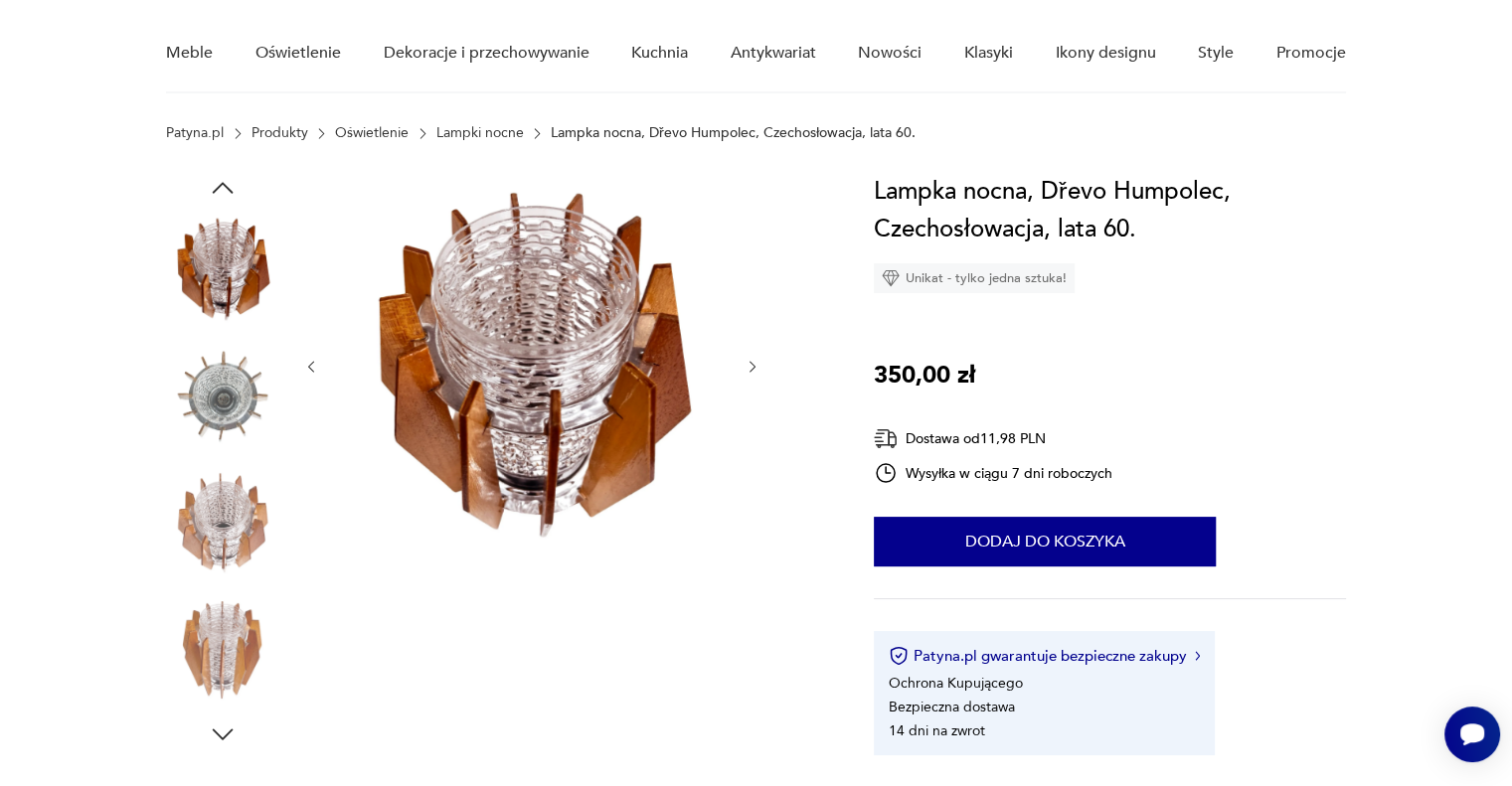 click 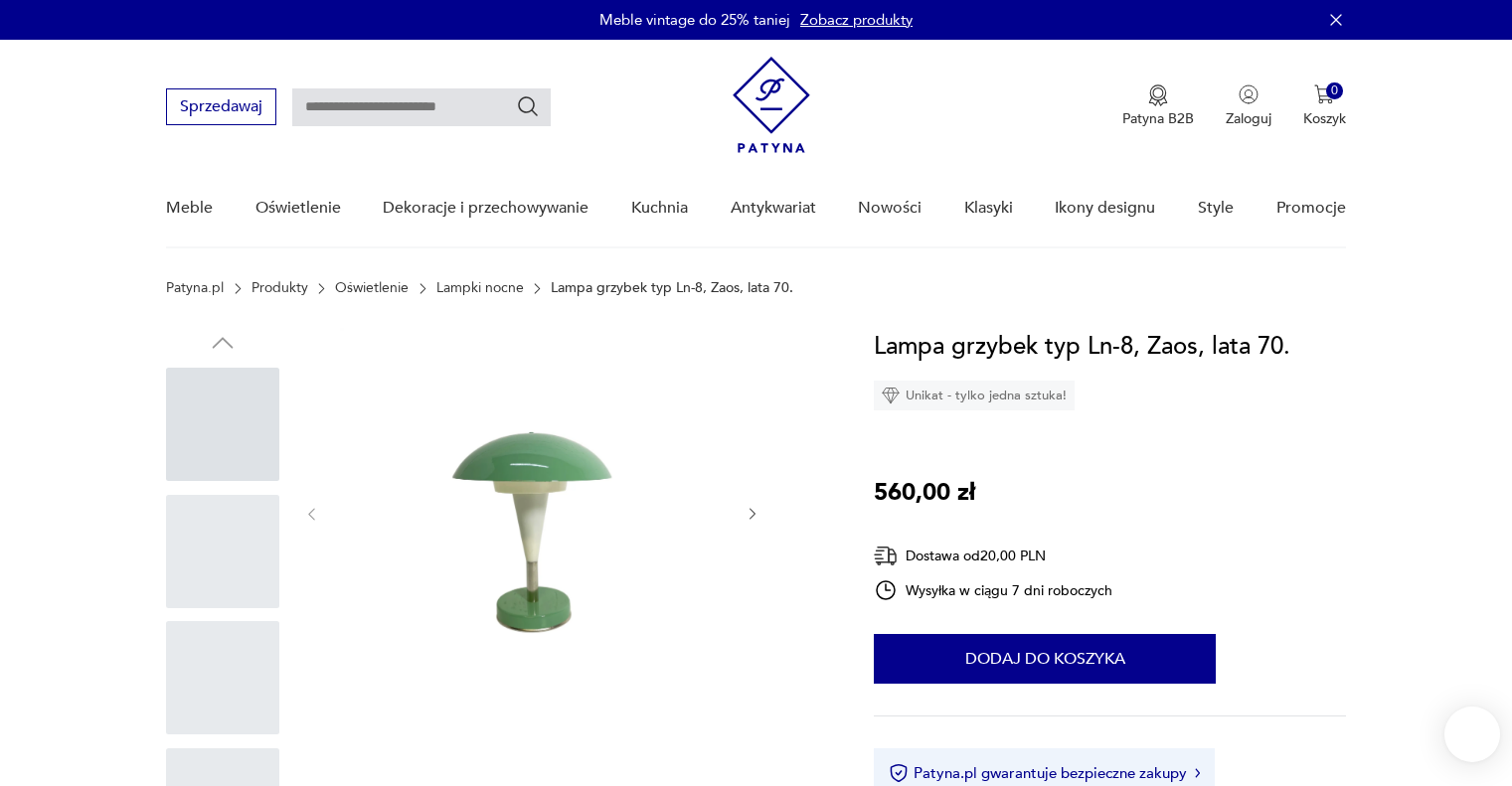 scroll, scrollTop: 0, scrollLeft: 0, axis: both 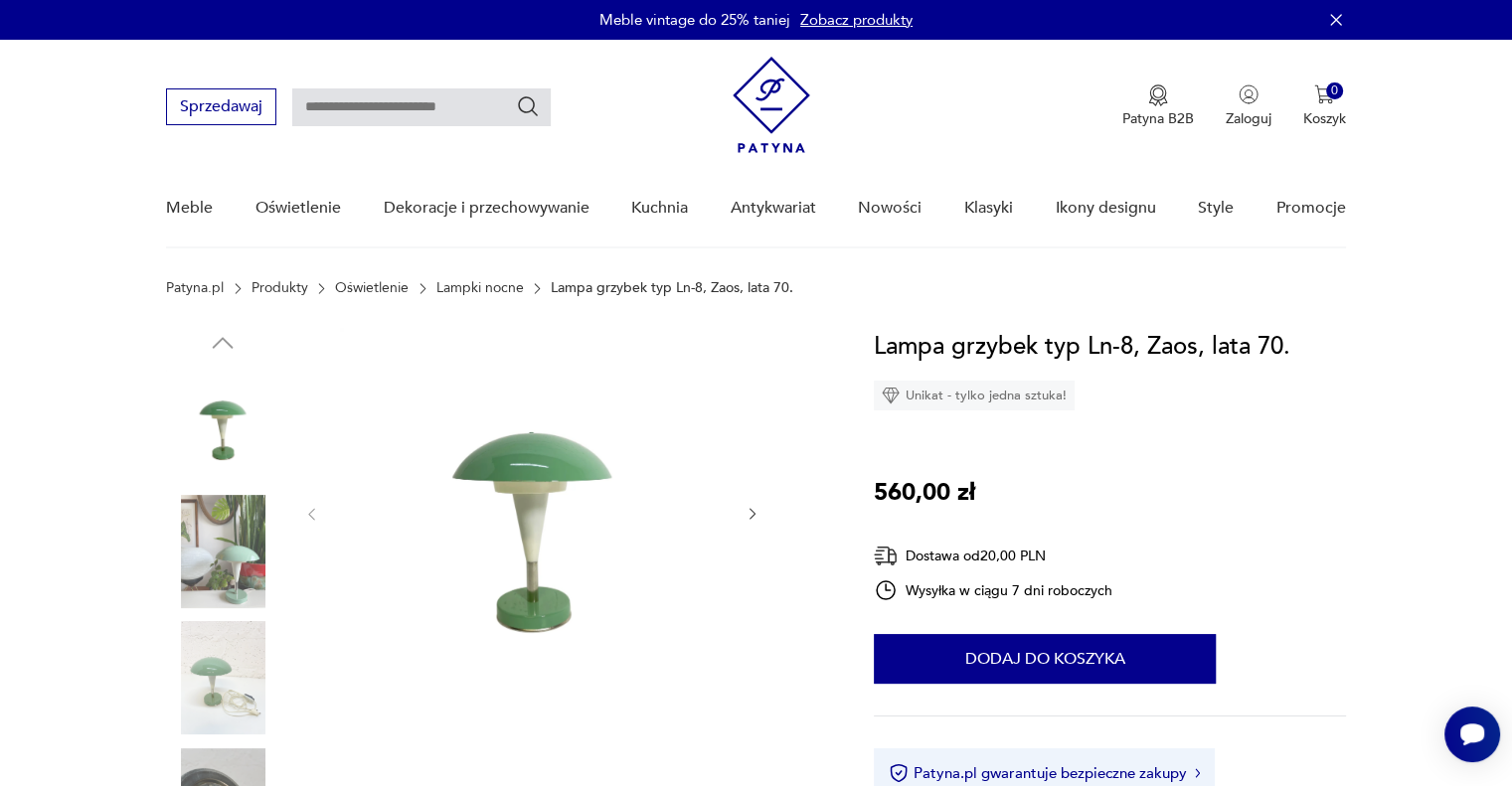click at bounding box center (223, 551) 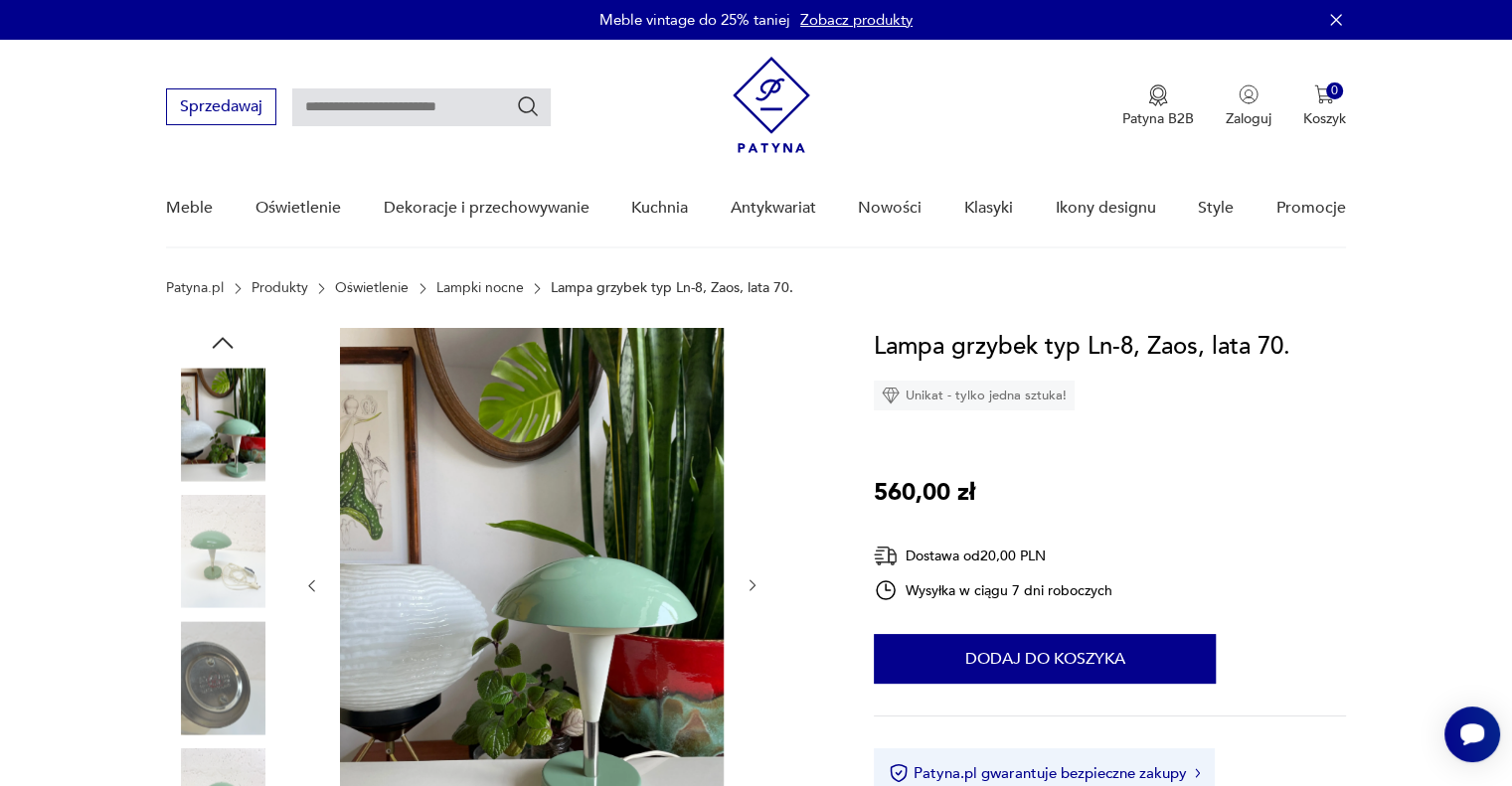 click 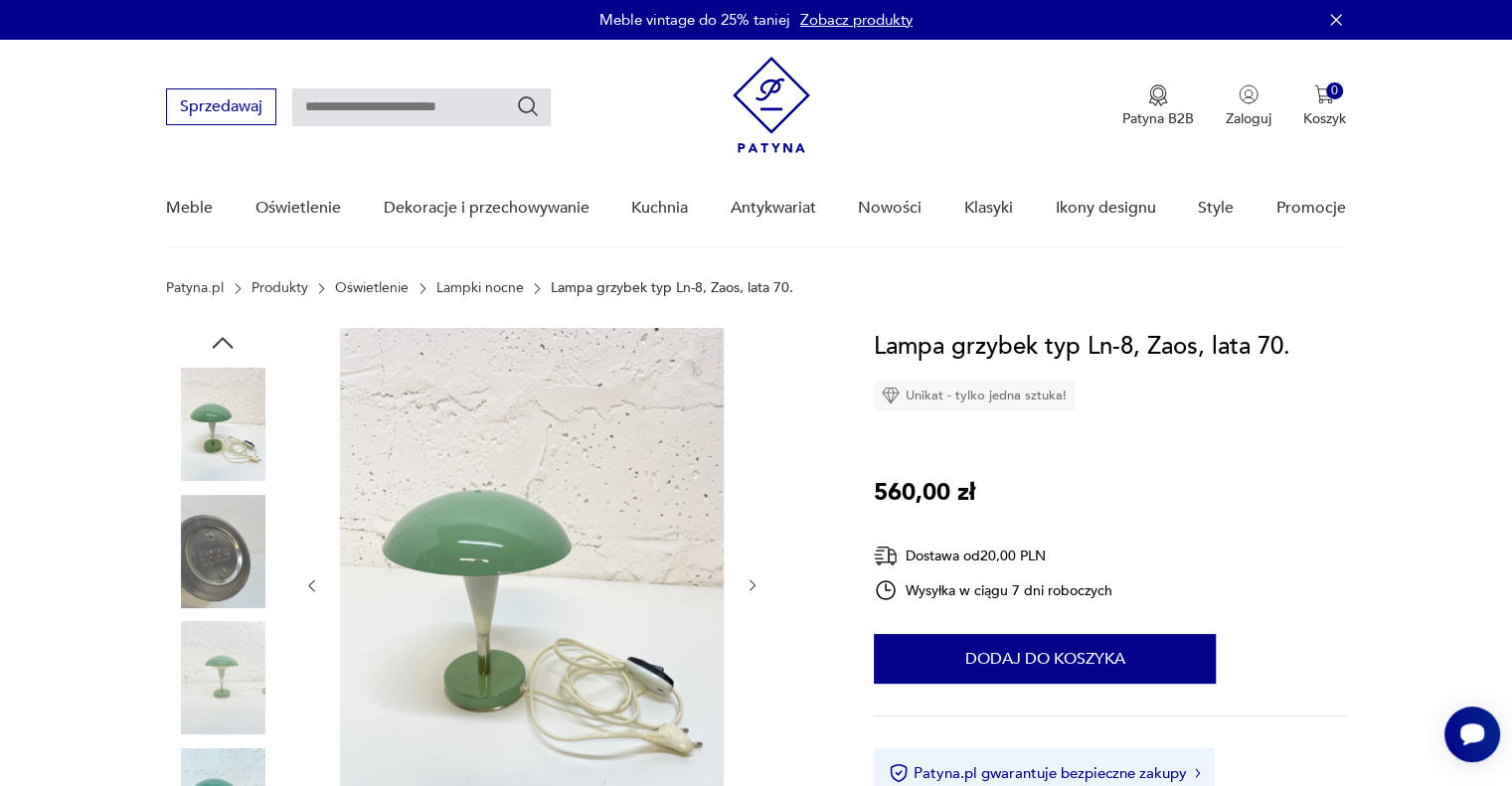 click 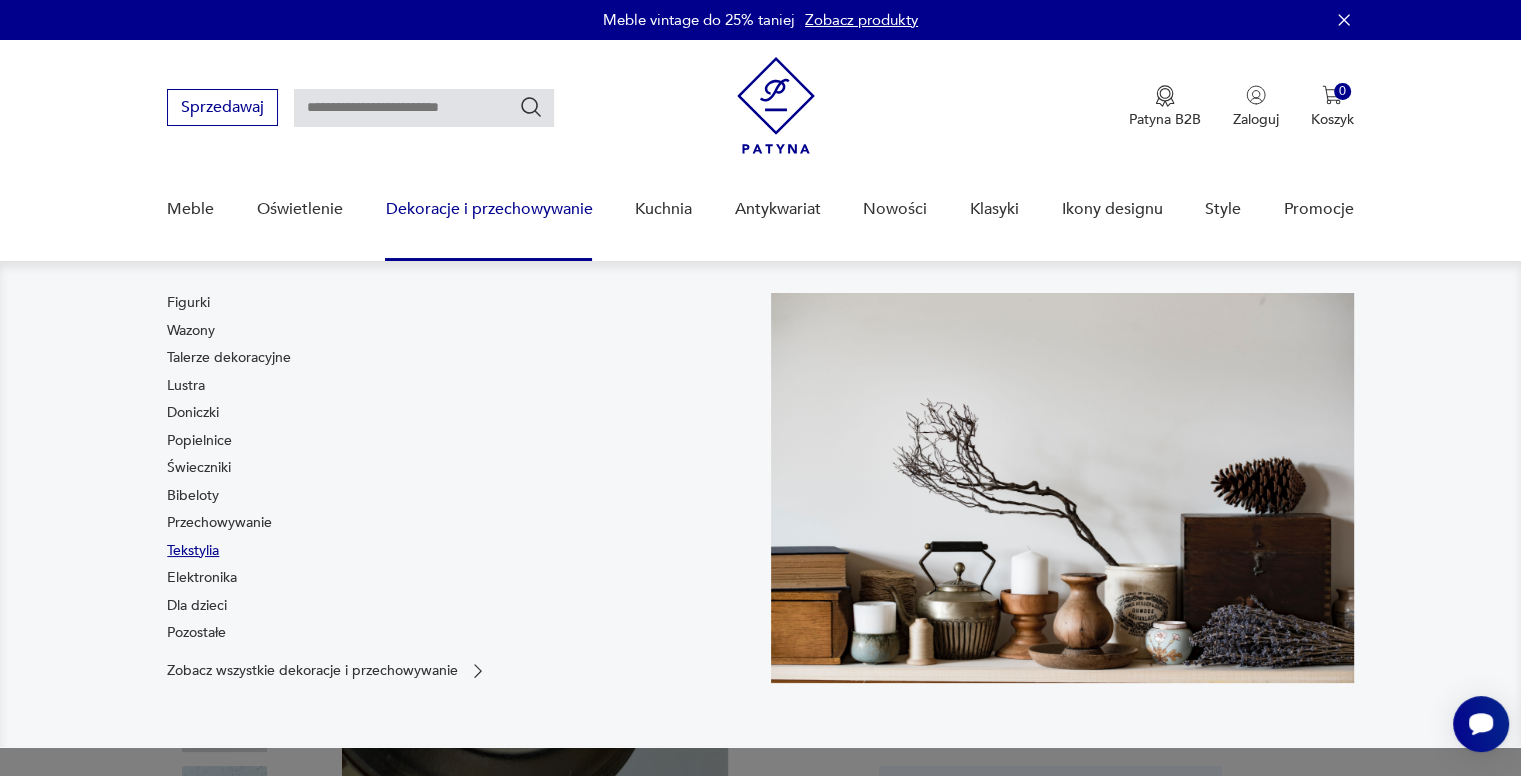 click on "Tekstylia" at bounding box center (193, 551) 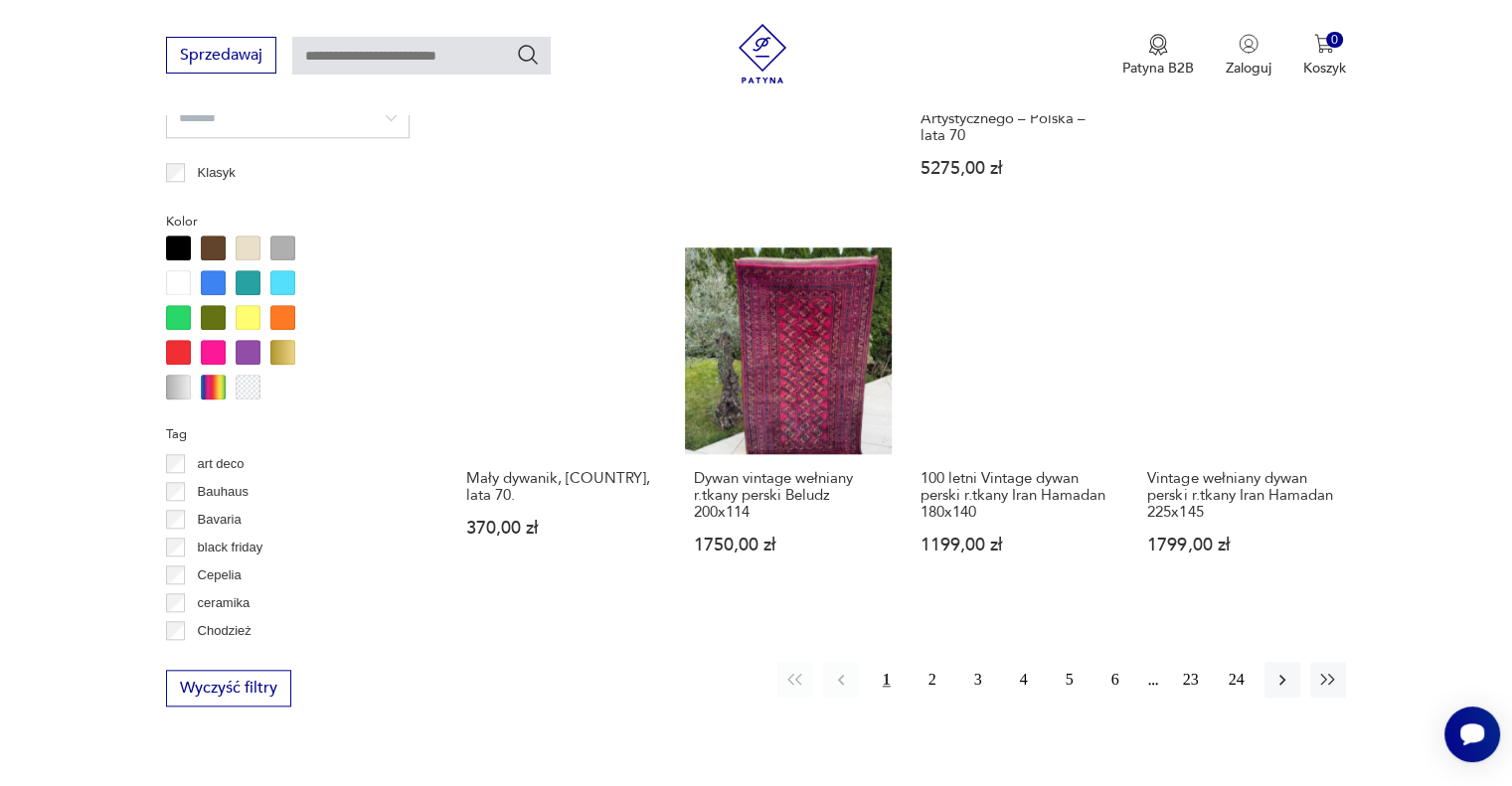 scroll, scrollTop: 1844, scrollLeft: 0, axis: vertical 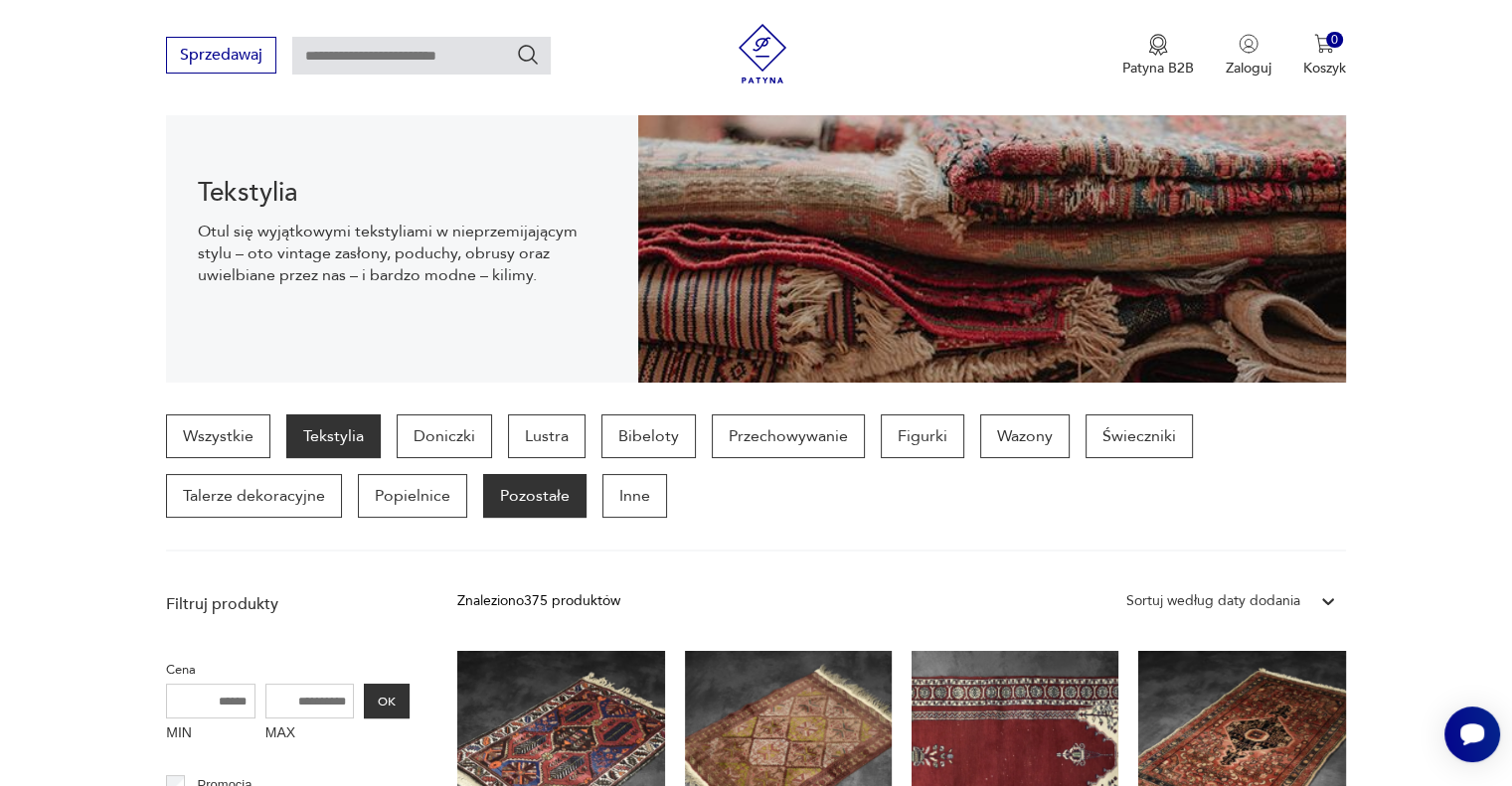 click on "Pozostałe" at bounding box center [535, 496] 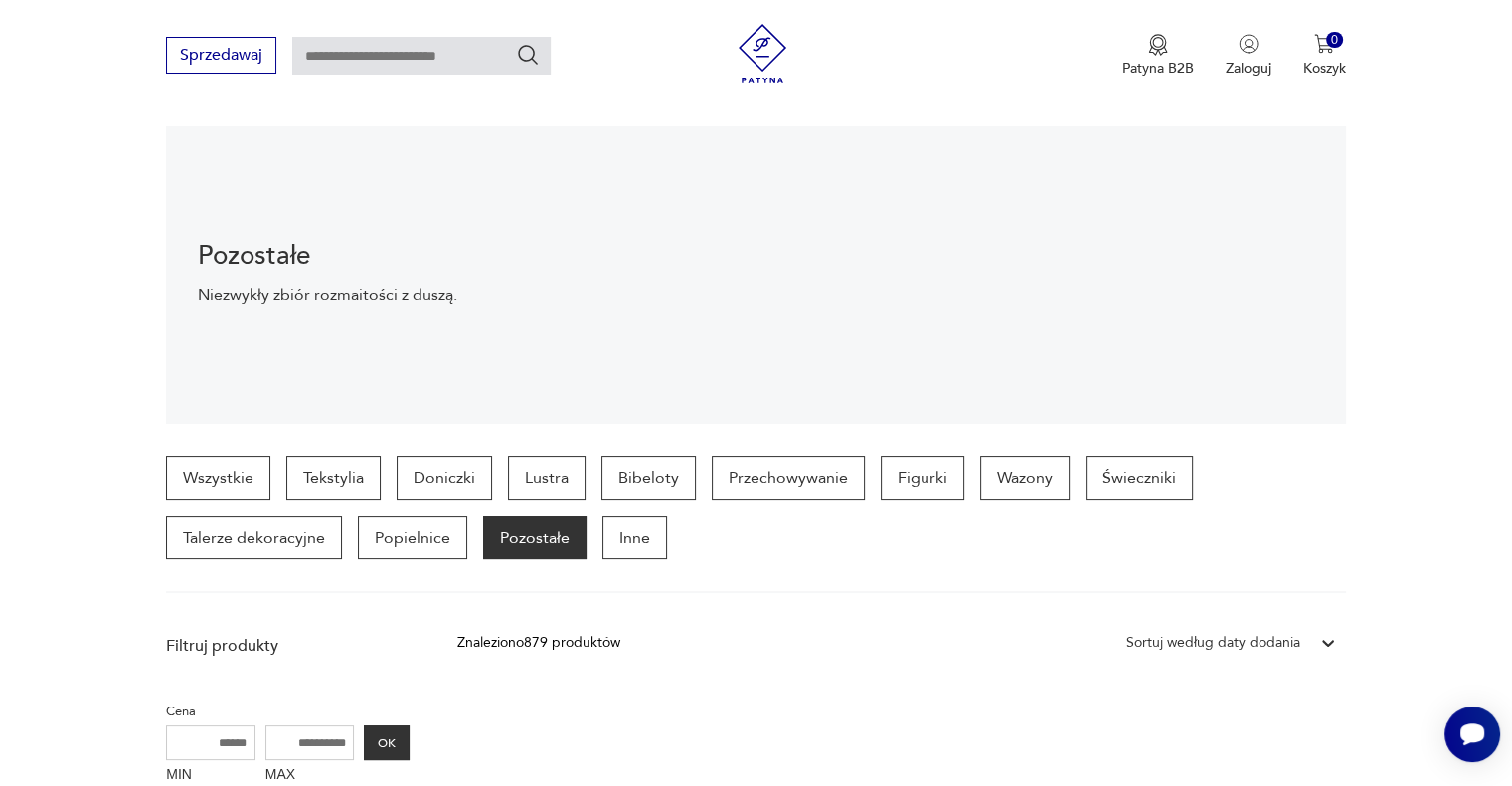 scroll, scrollTop: 168, scrollLeft: 0, axis: vertical 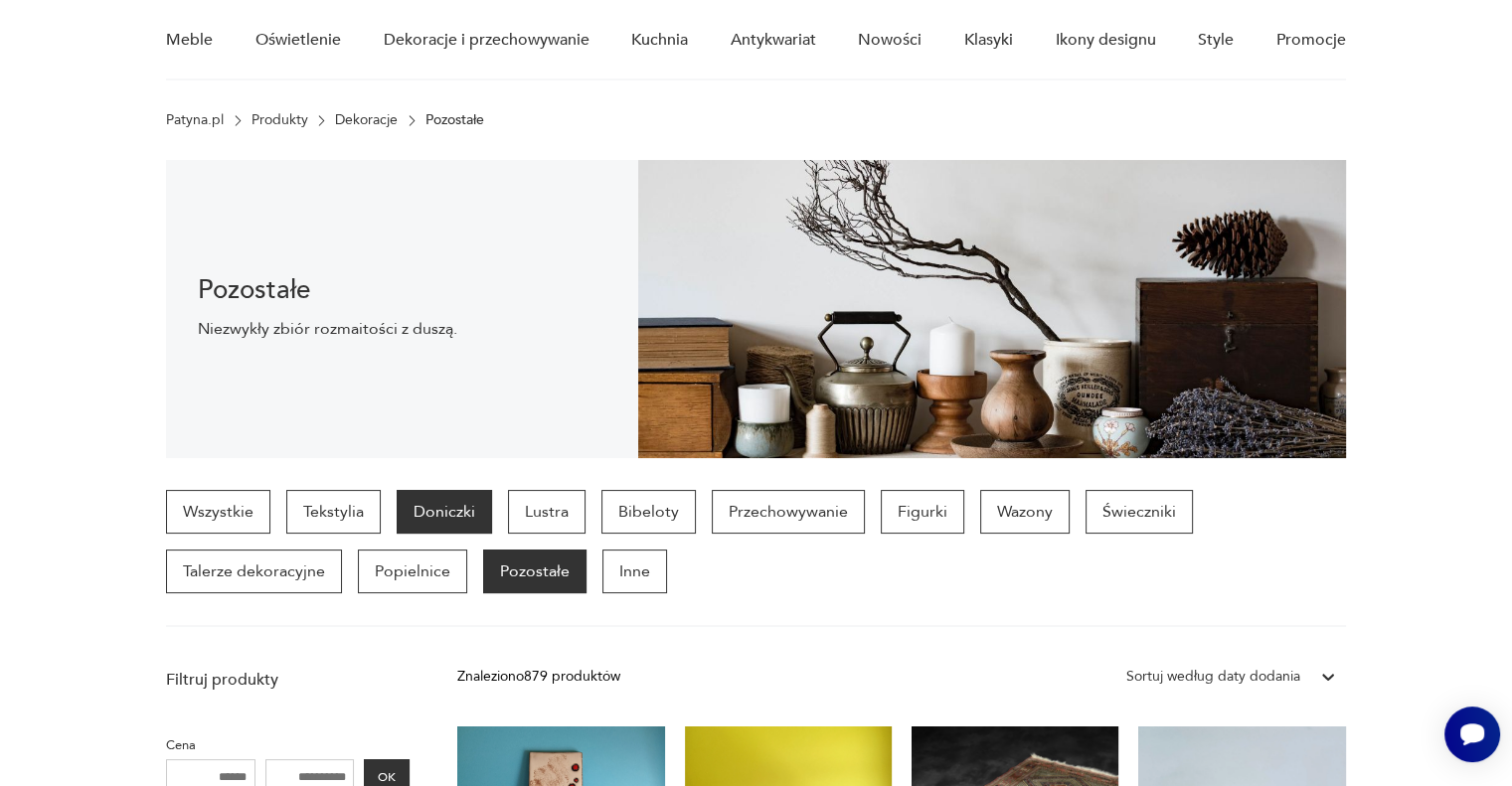 click on "Doniczki" at bounding box center (444, 512) 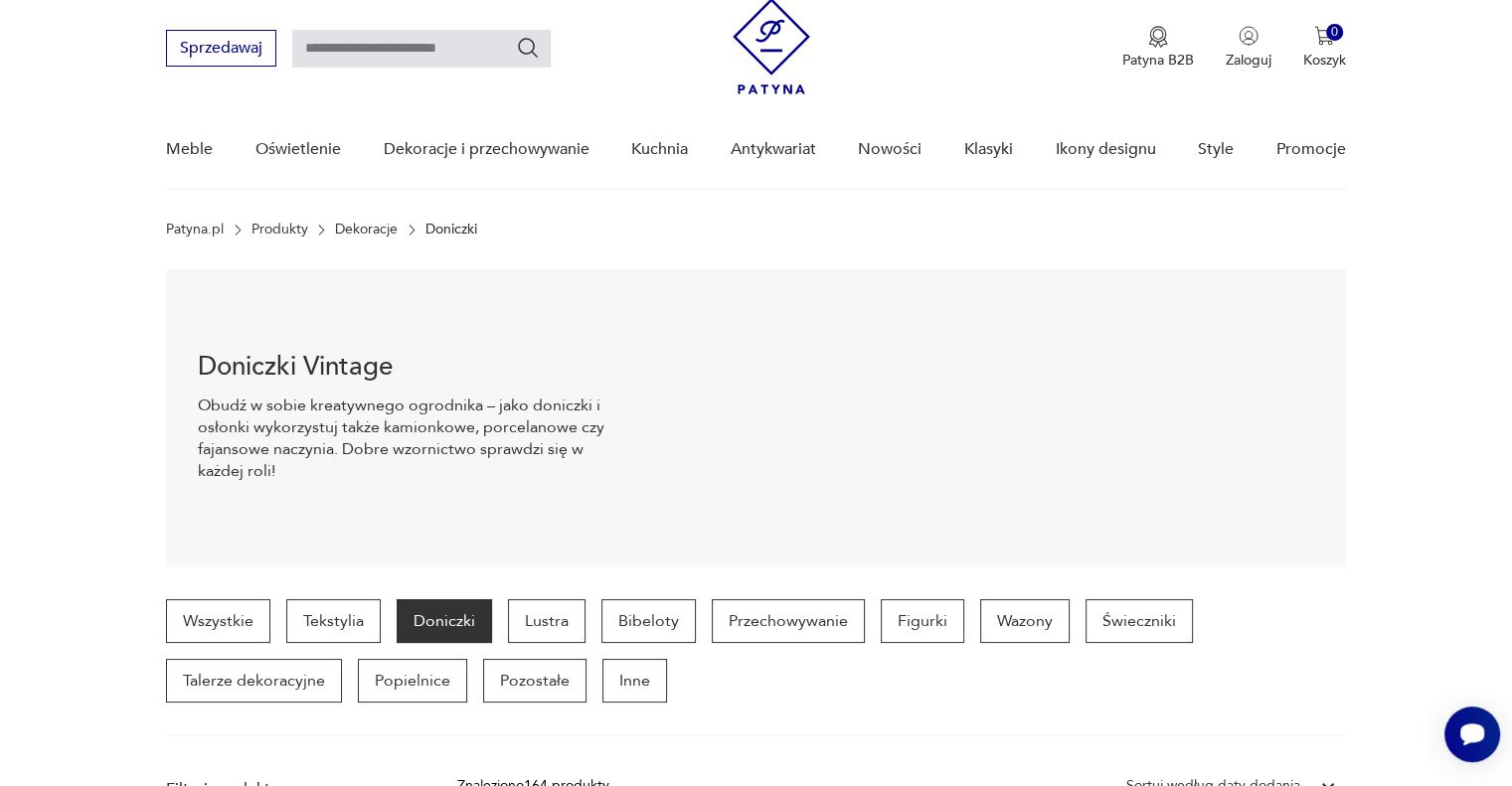 scroll, scrollTop: 0, scrollLeft: 0, axis: both 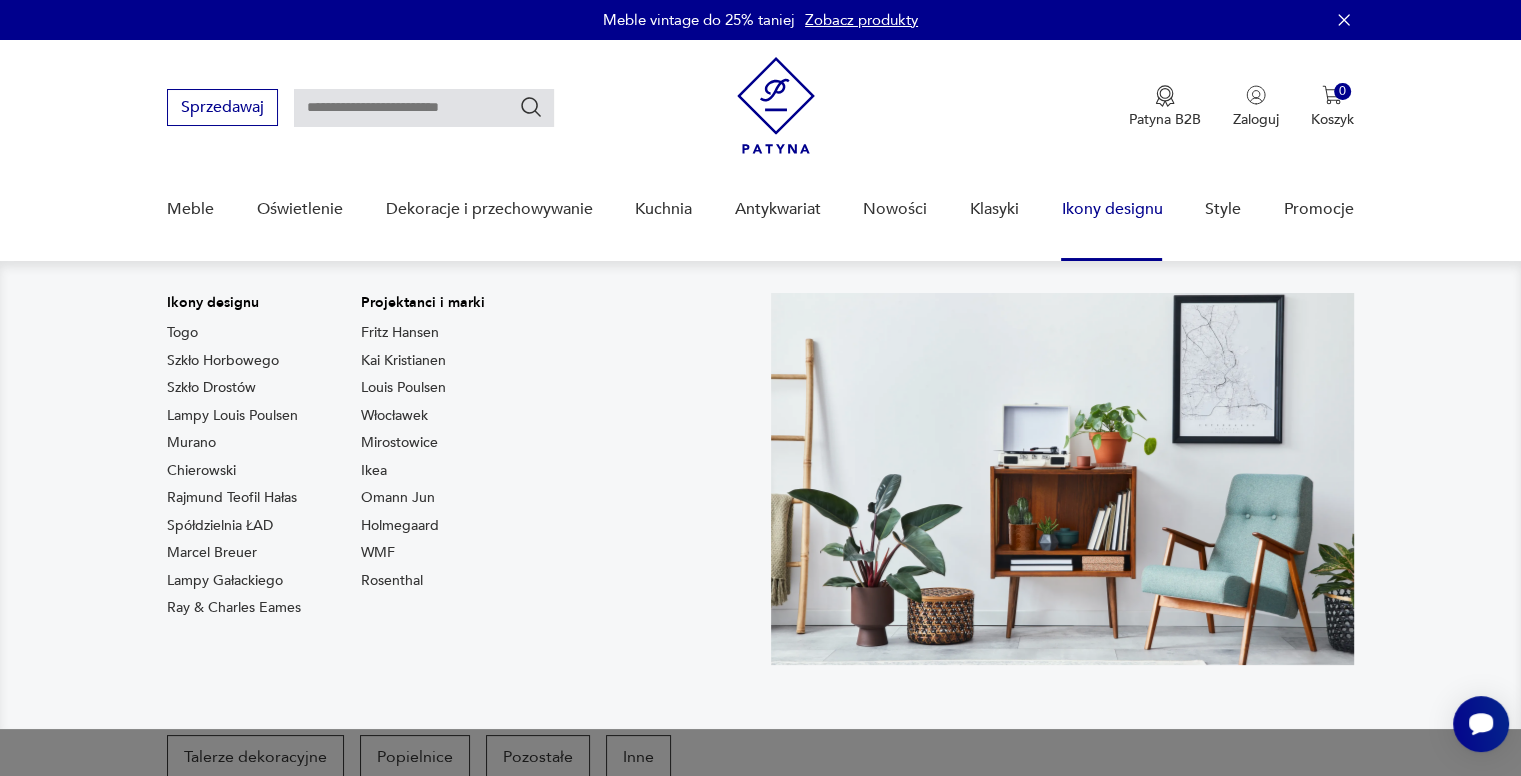 click on "Ikony designu" at bounding box center [1111, 209] 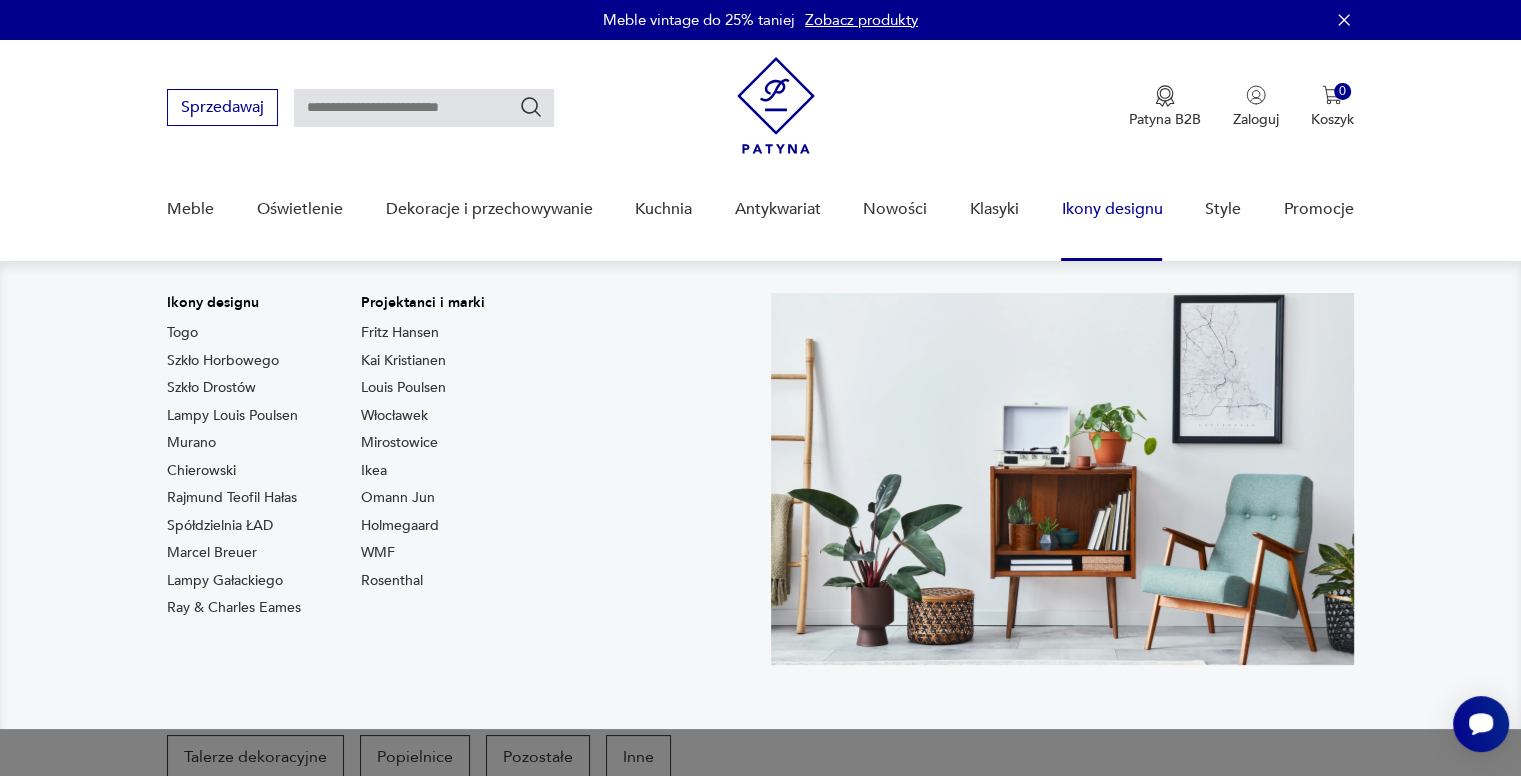 click on "Ikony designu" at bounding box center [1111, 209] 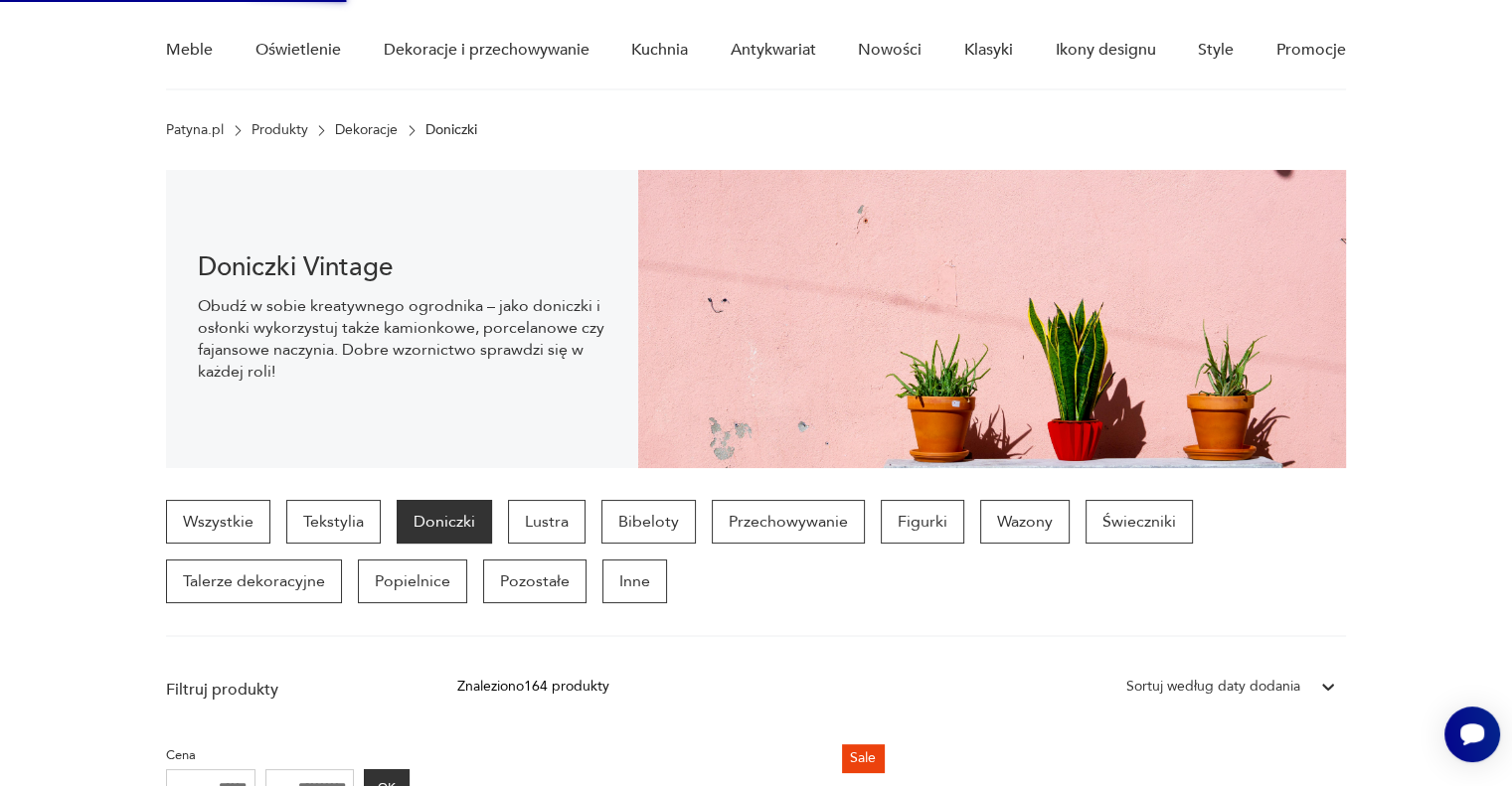 scroll, scrollTop: 157, scrollLeft: 0, axis: vertical 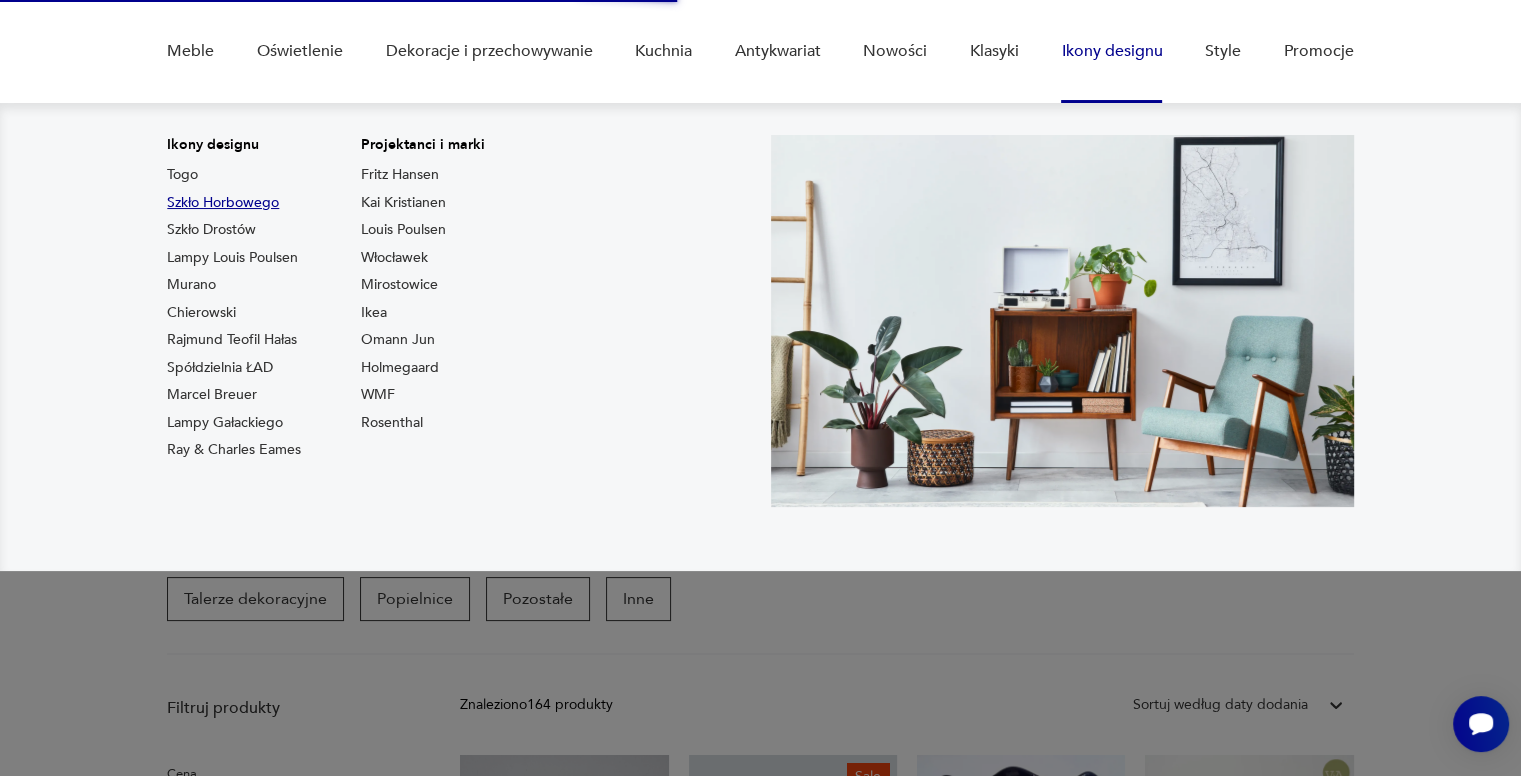 click on "Szkło Horbowego" at bounding box center [223, 203] 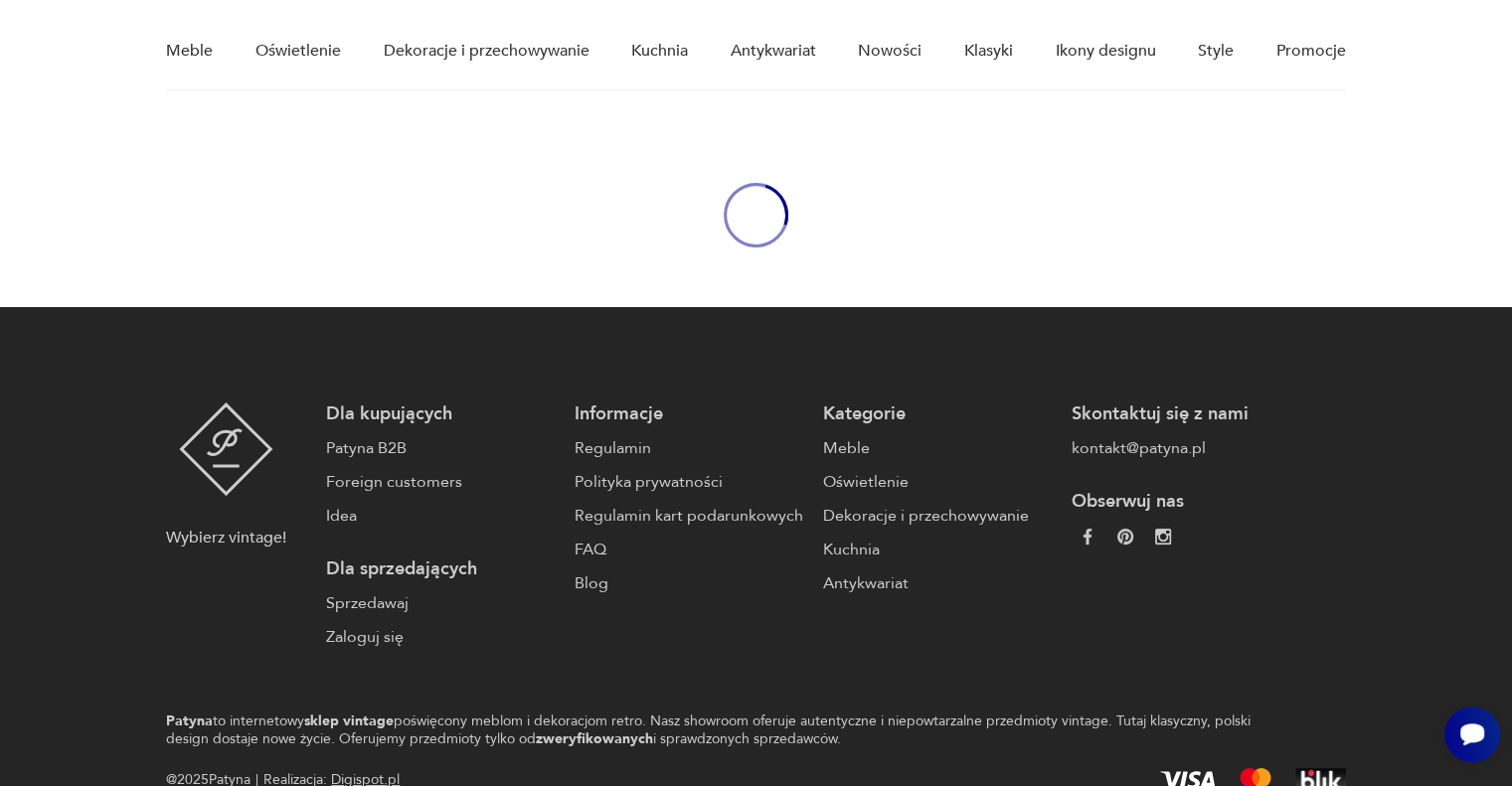 type on "*******" 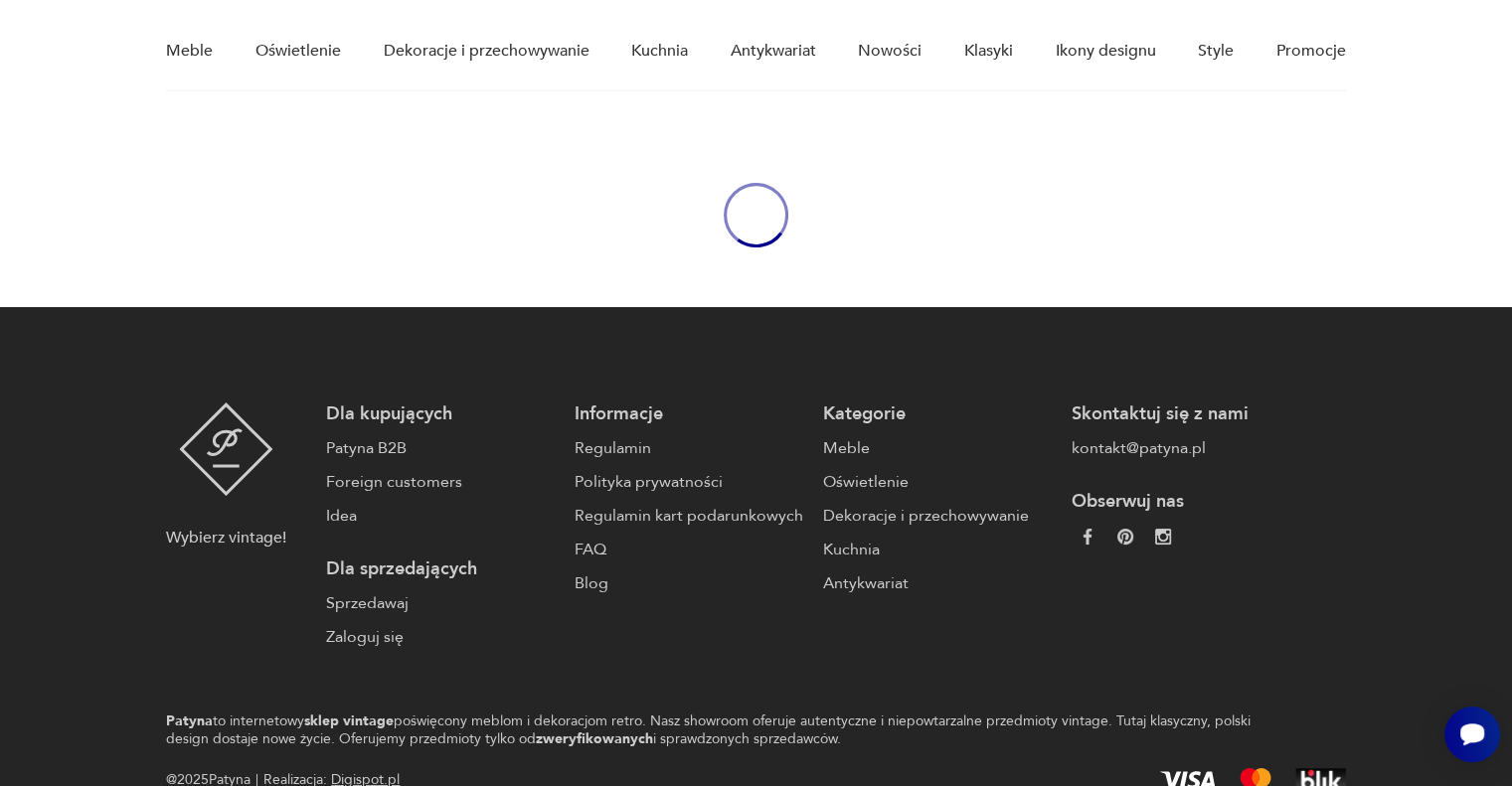 type on "*******" 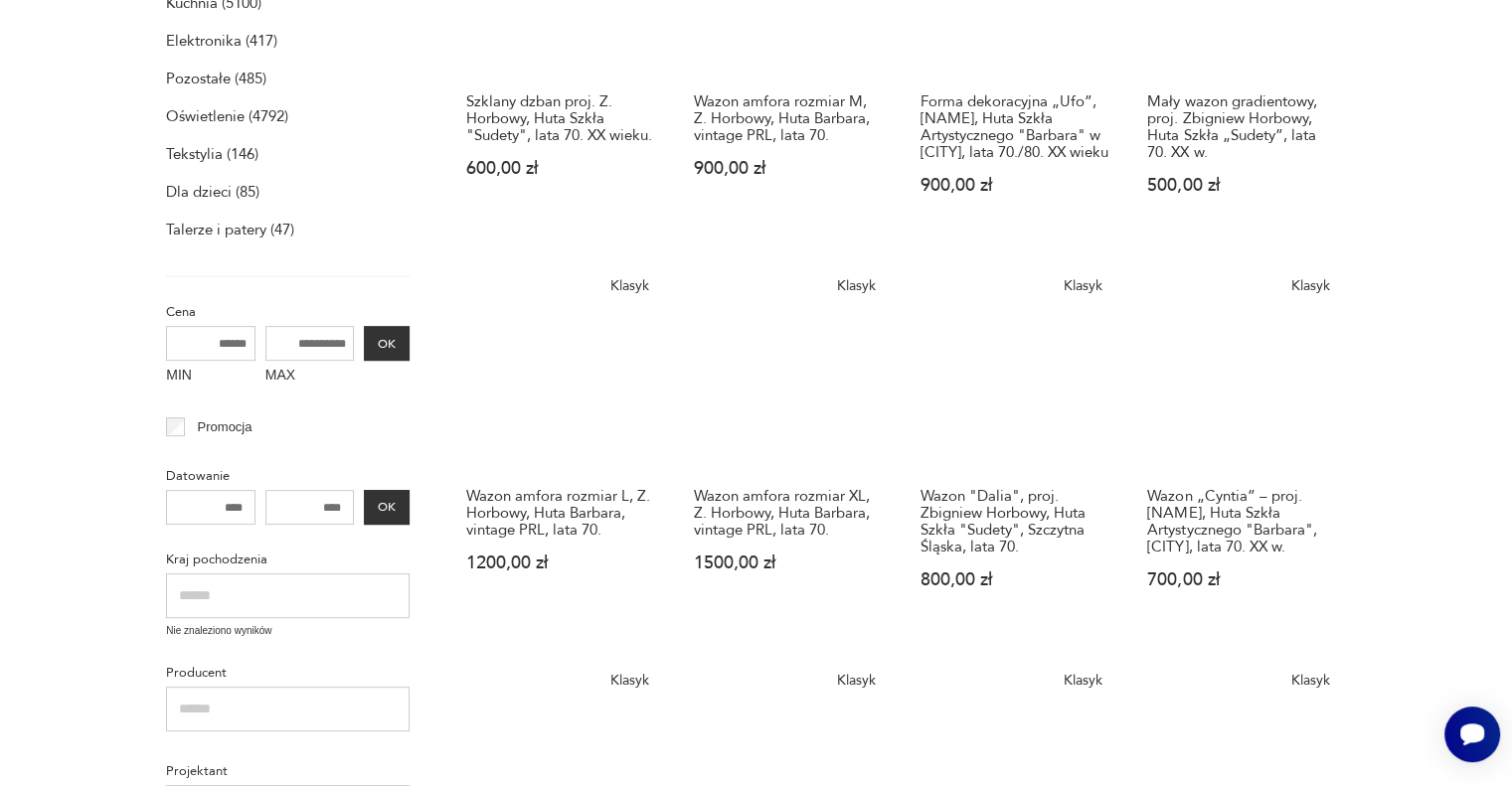 scroll, scrollTop: 0, scrollLeft: 0, axis: both 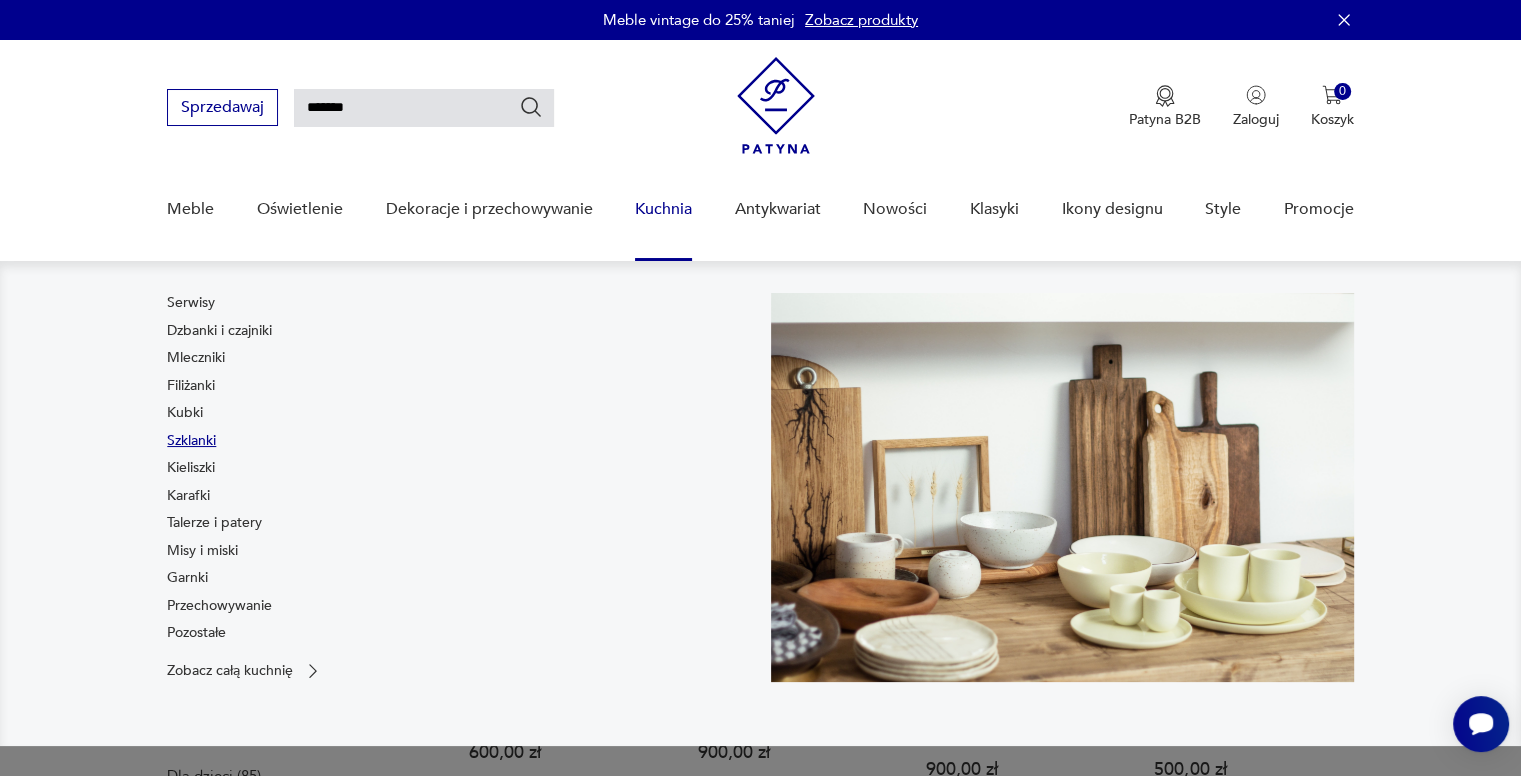 click on "Szklanki" at bounding box center [191, 441] 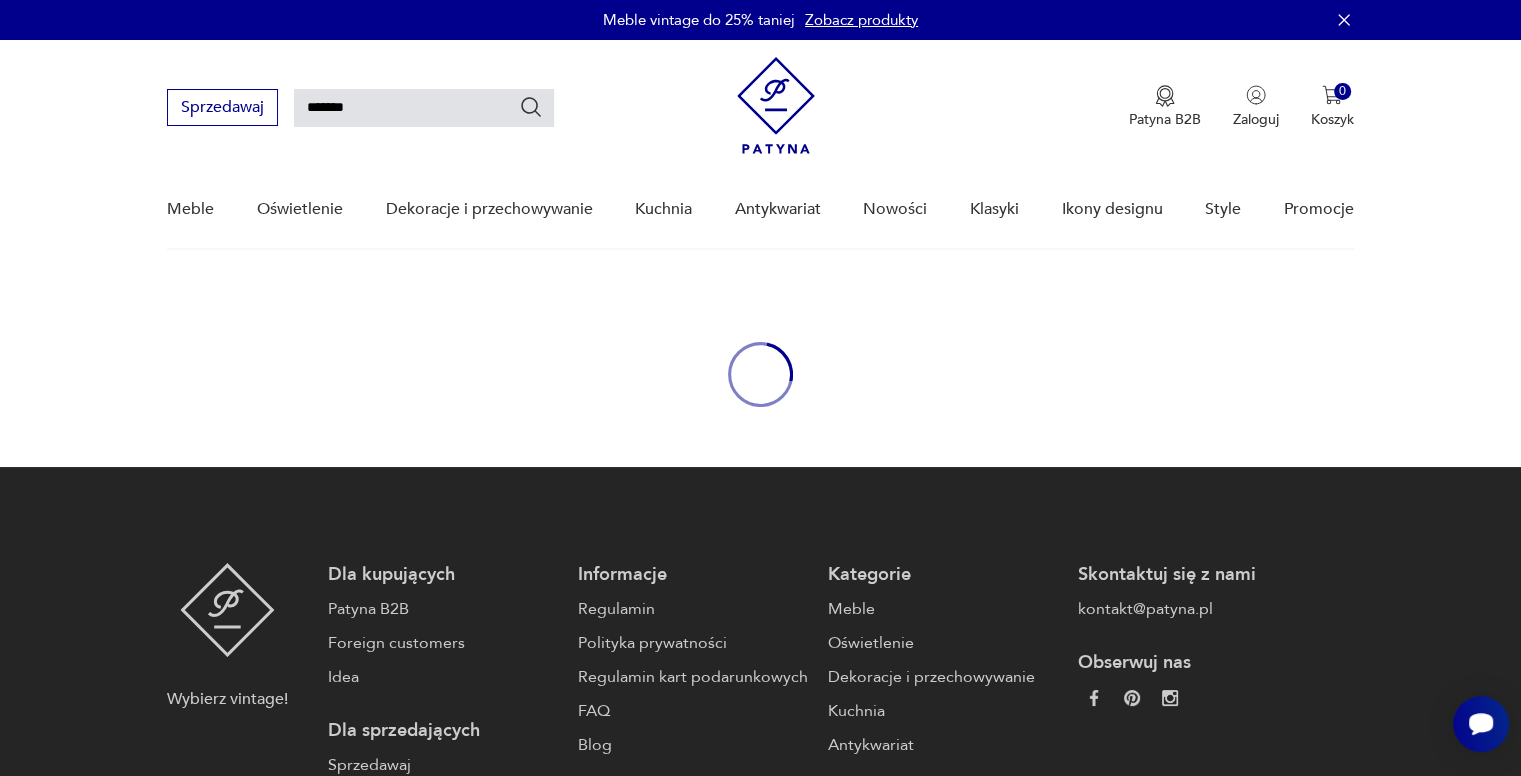 type 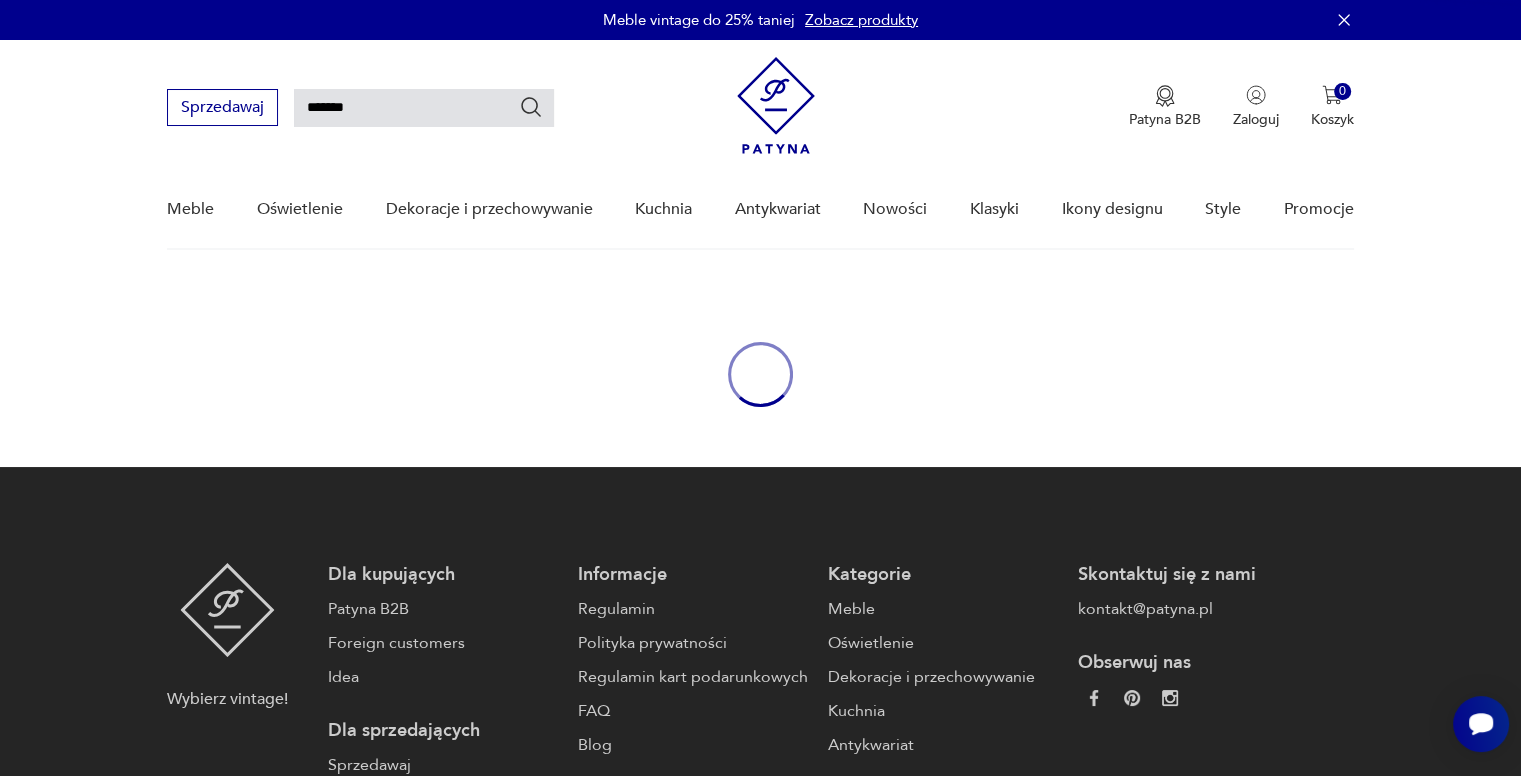 type 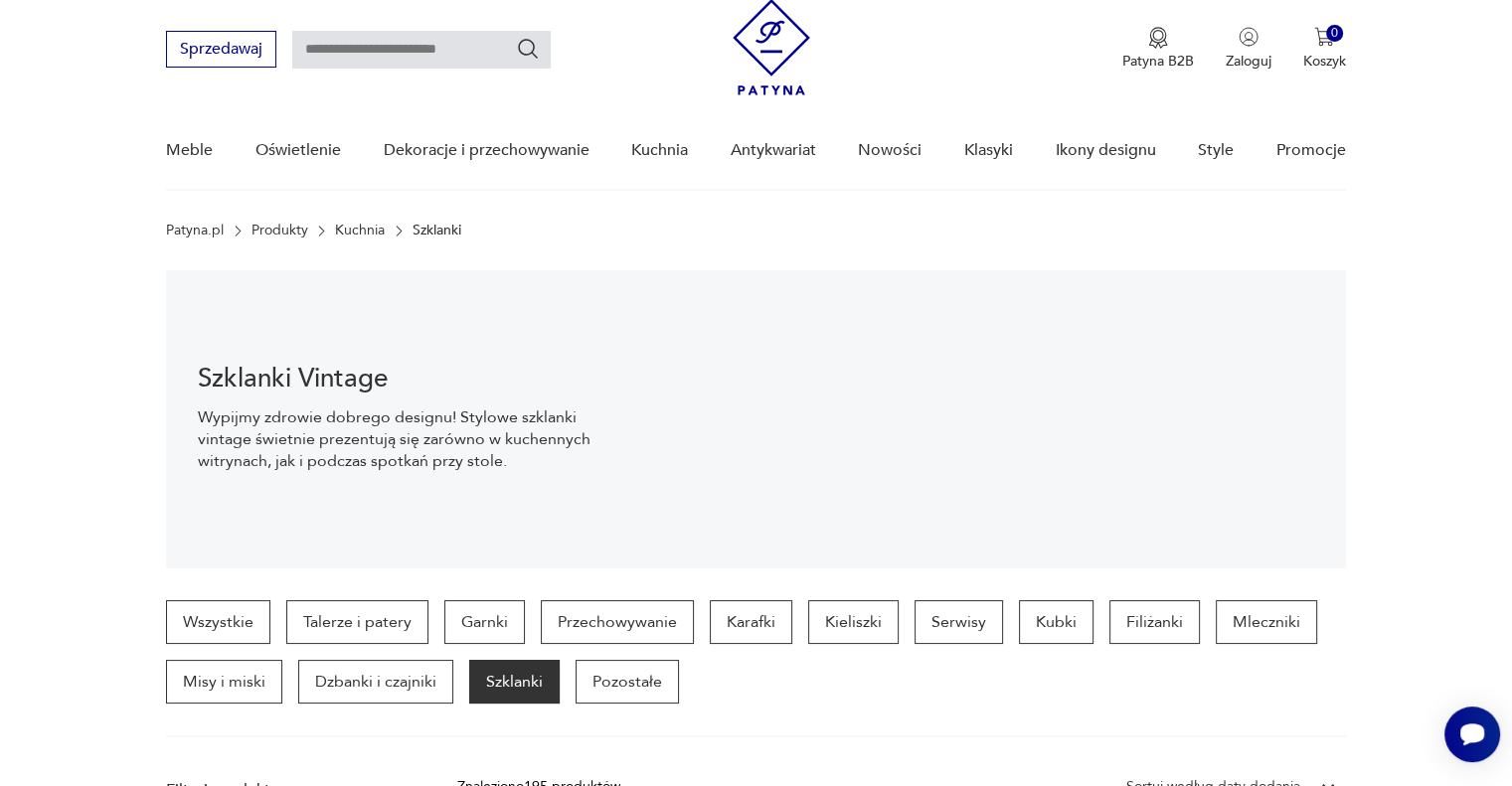 scroll, scrollTop: 59, scrollLeft: 0, axis: vertical 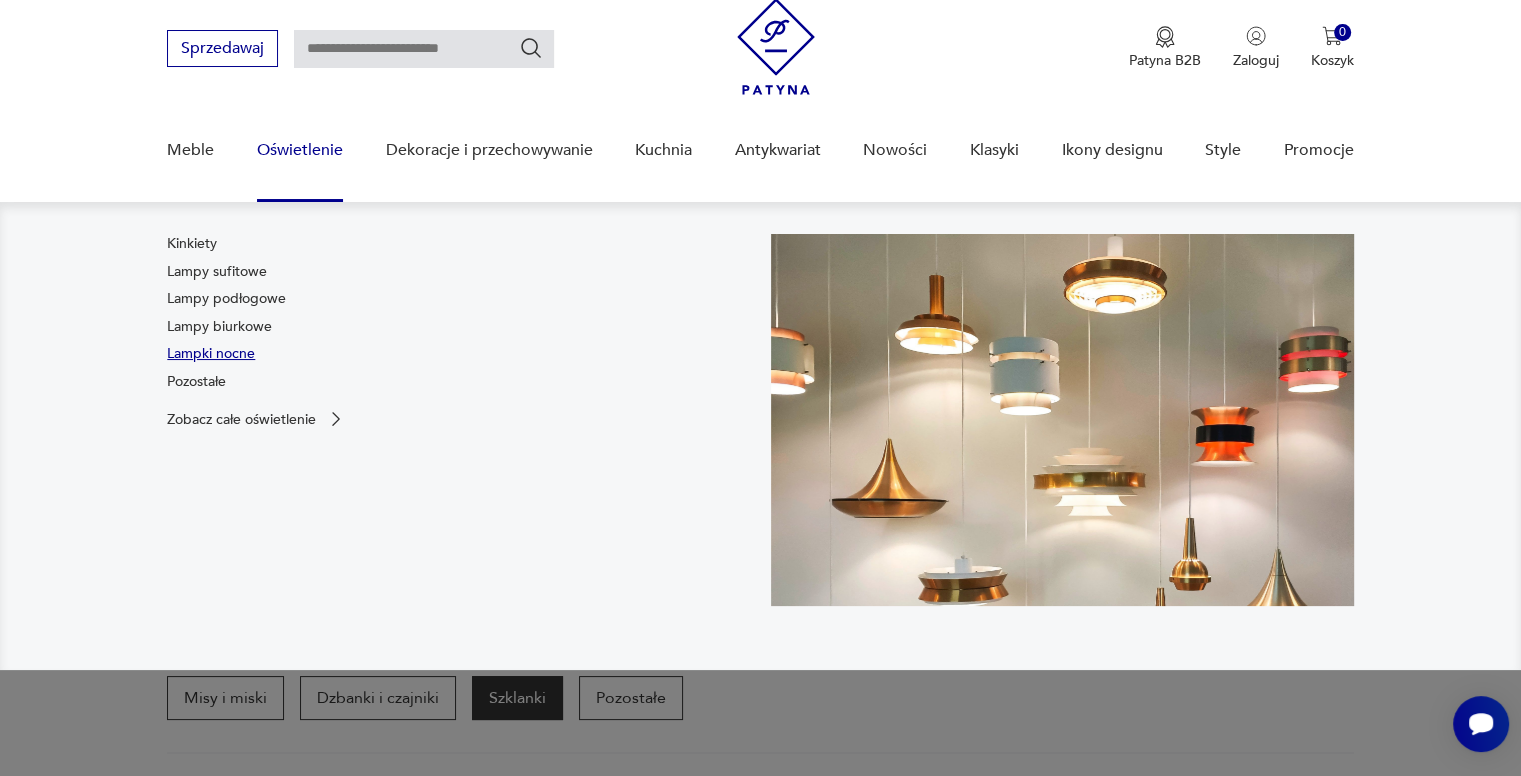 click on "Lampki nocne" at bounding box center [211, 354] 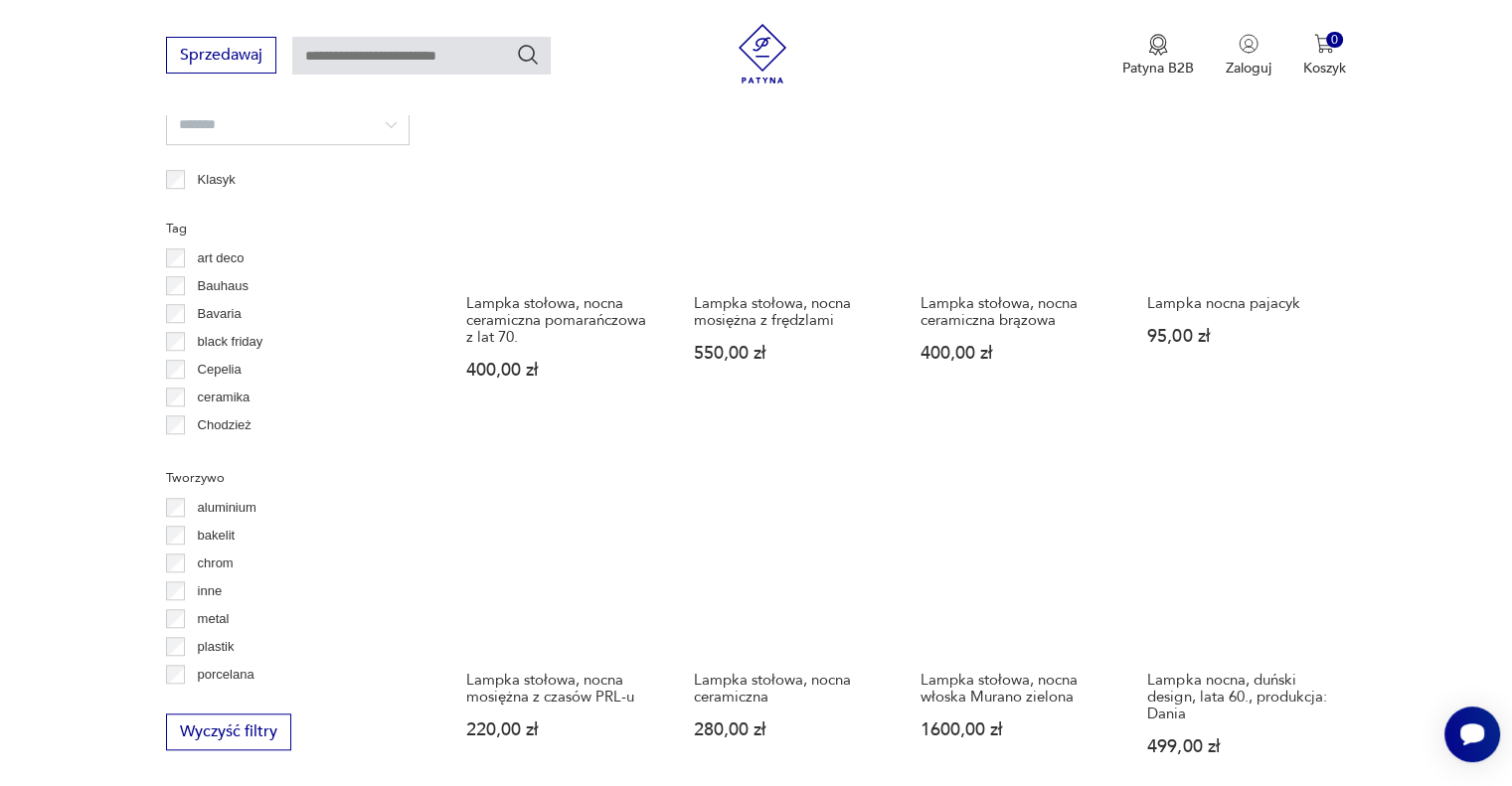 scroll, scrollTop: 1515, scrollLeft: 0, axis: vertical 